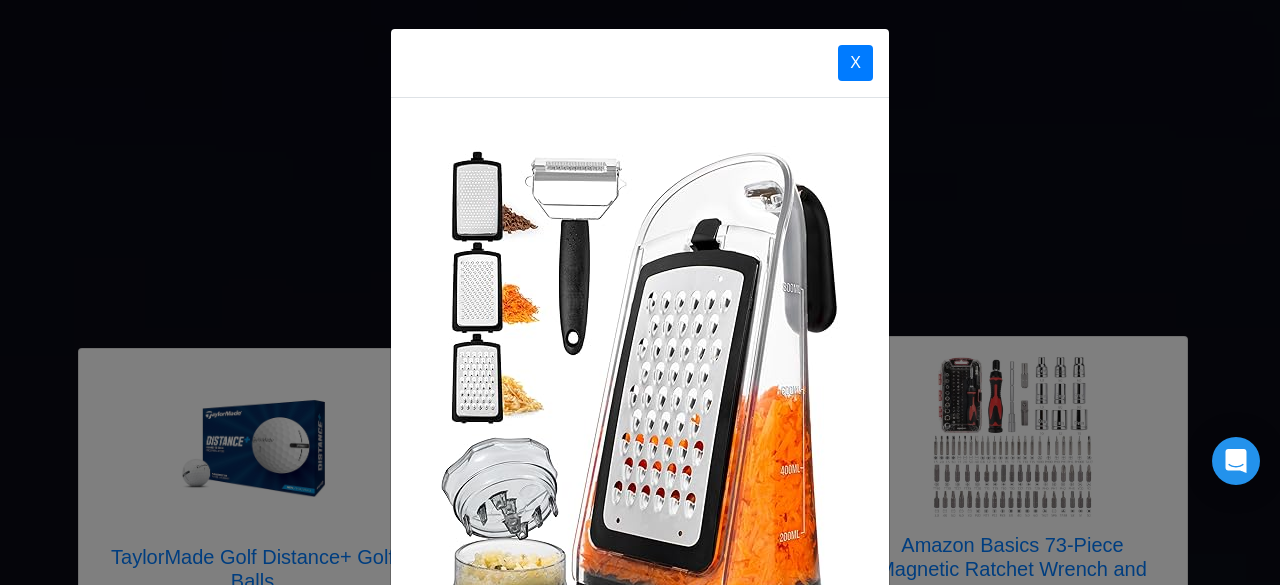 scroll, scrollTop: 6293, scrollLeft: 0, axis: vertical 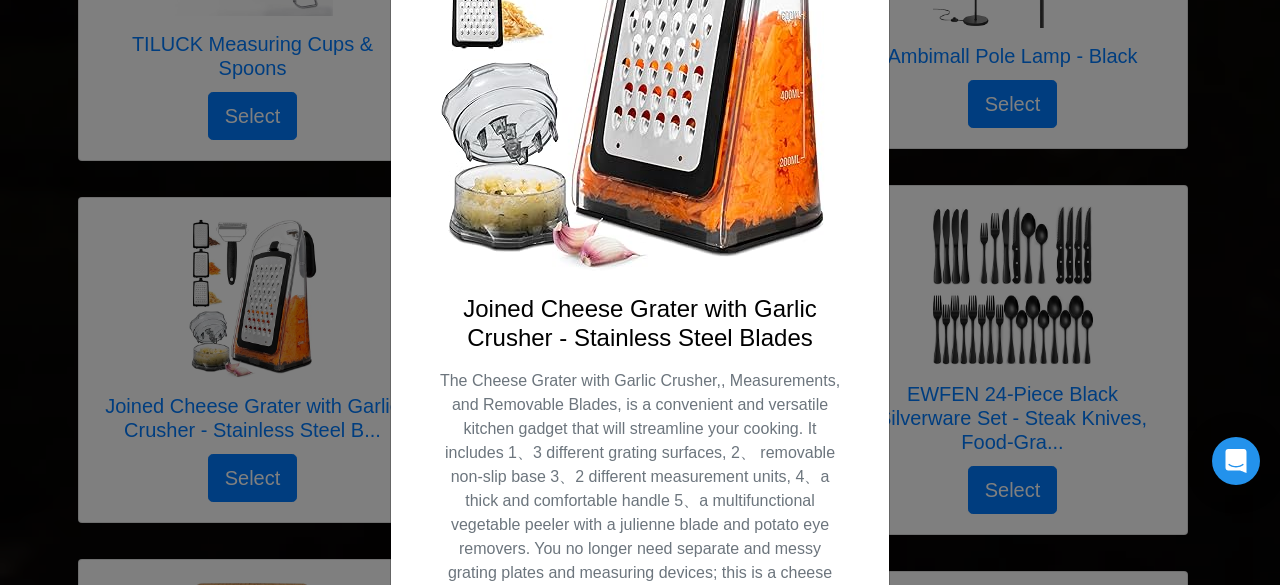 click on "X
Joined Cheese Grater with Garlic Crusher - Stainless Steel Blades
Select" at bounding box center [640, 292] 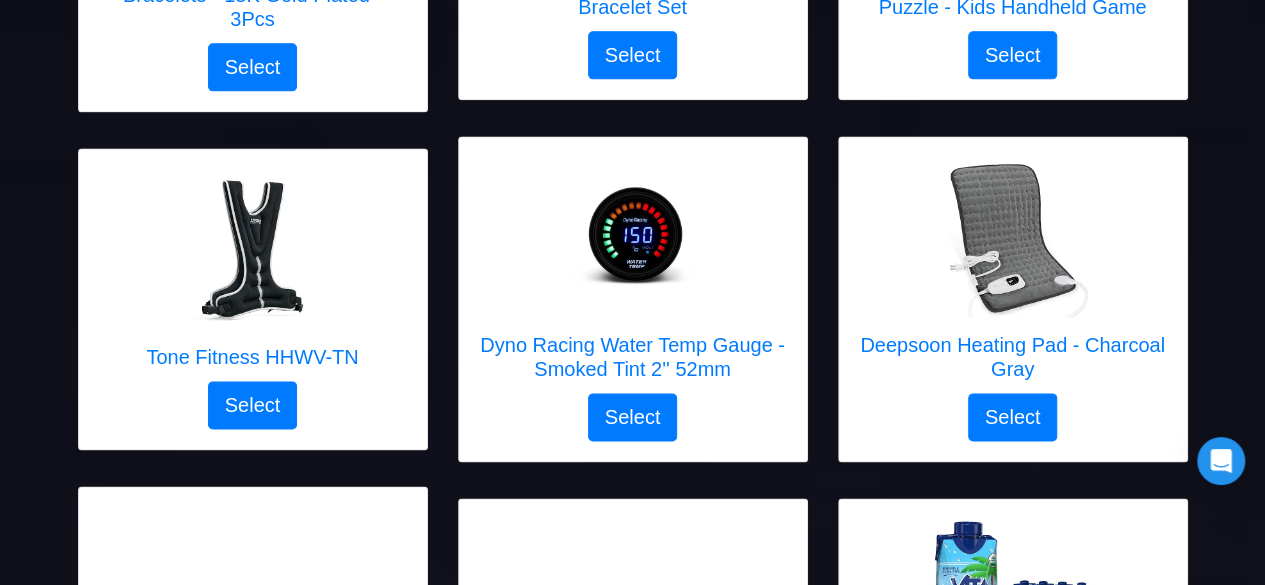 scroll, scrollTop: 1395, scrollLeft: 0, axis: vertical 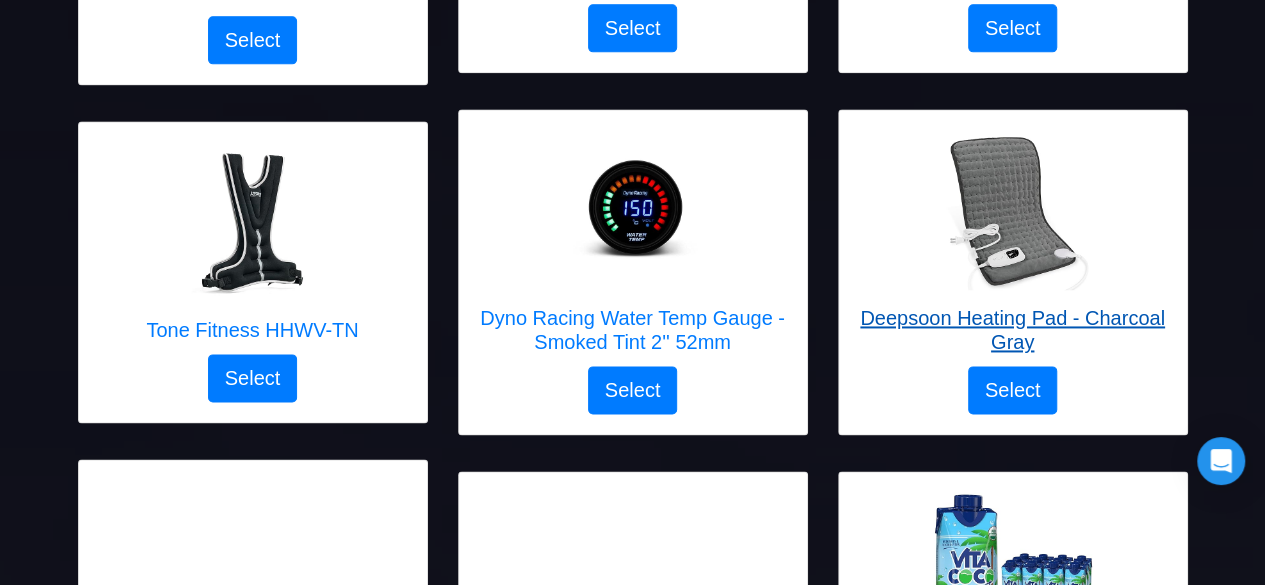 click on "Deepsoon Heating Pad - Charcoal Gray" at bounding box center [1013, 330] 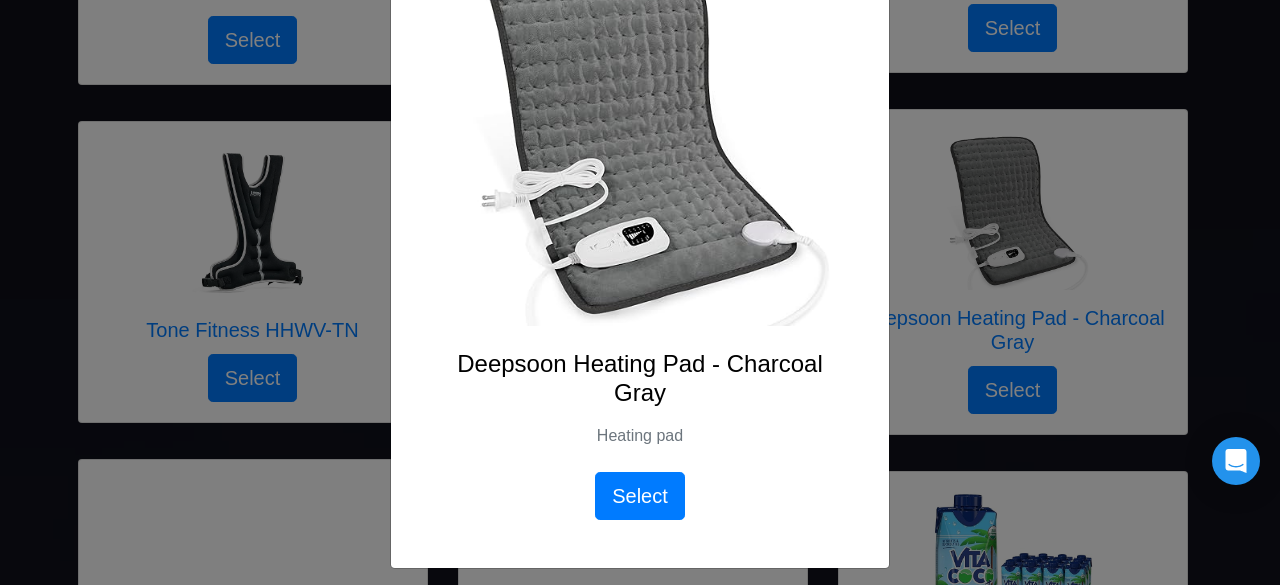 scroll, scrollTop: 232, scrollLeft: 0, axis: vertical 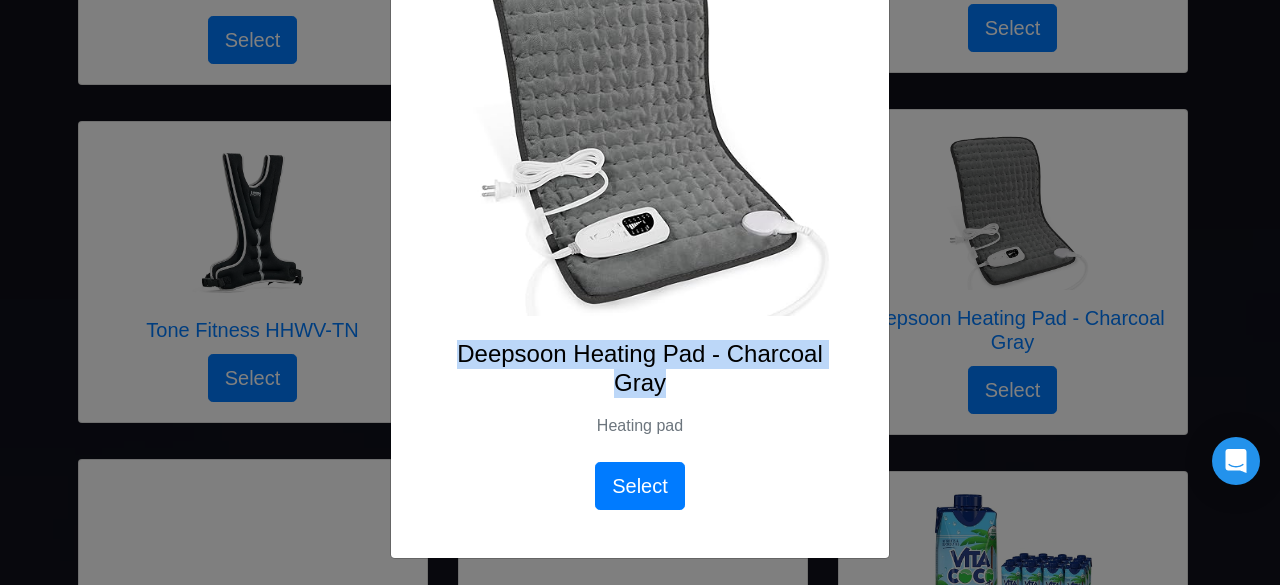 drag, startPoint x: 451, startPoint y: 357, endPoint x: 670, endPoint y: 385, distance: 220.7827 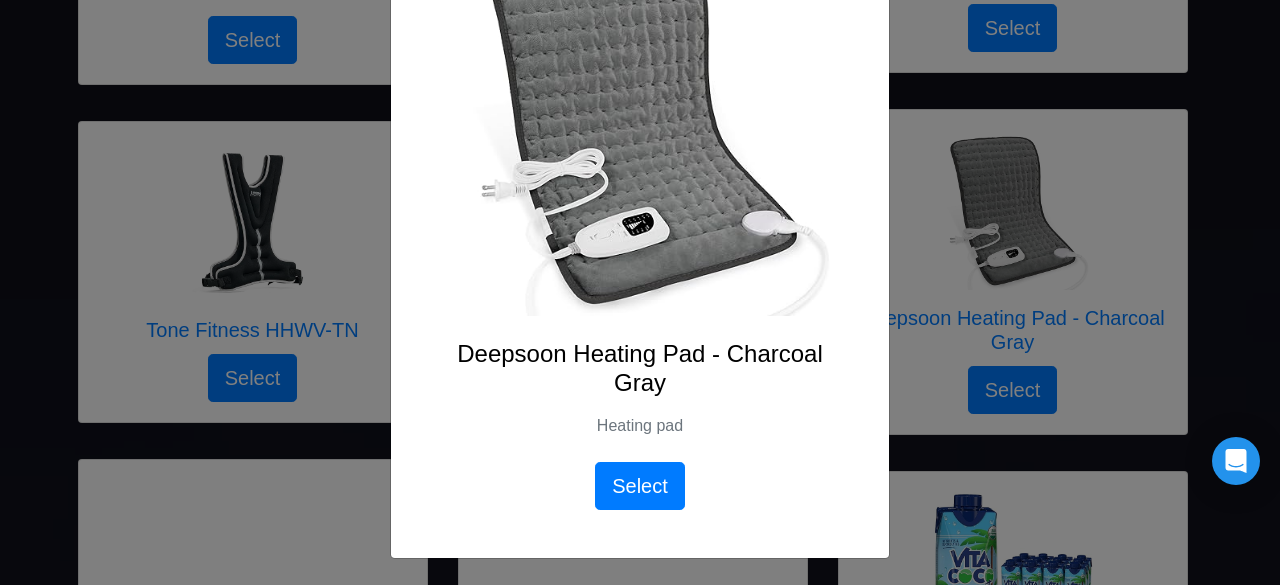 drag, startPoint x: 836, startPoint y: 78, endPoint x: 826, endPoint y: 79, distance: 10.049875 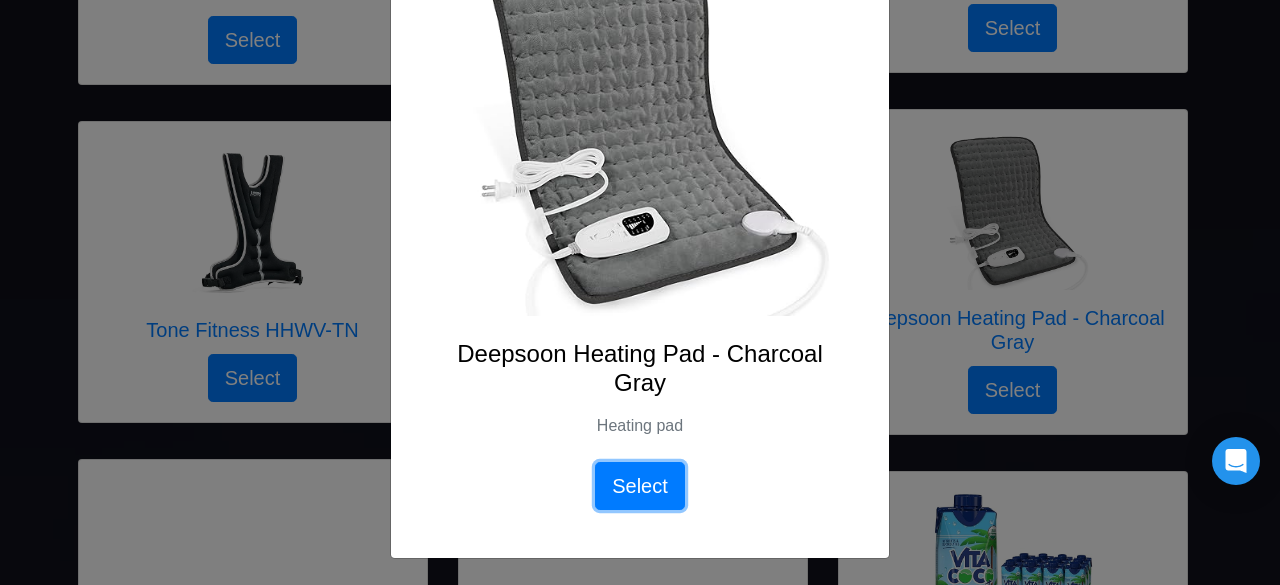 click on "Select" at bounding box center (640, 486) 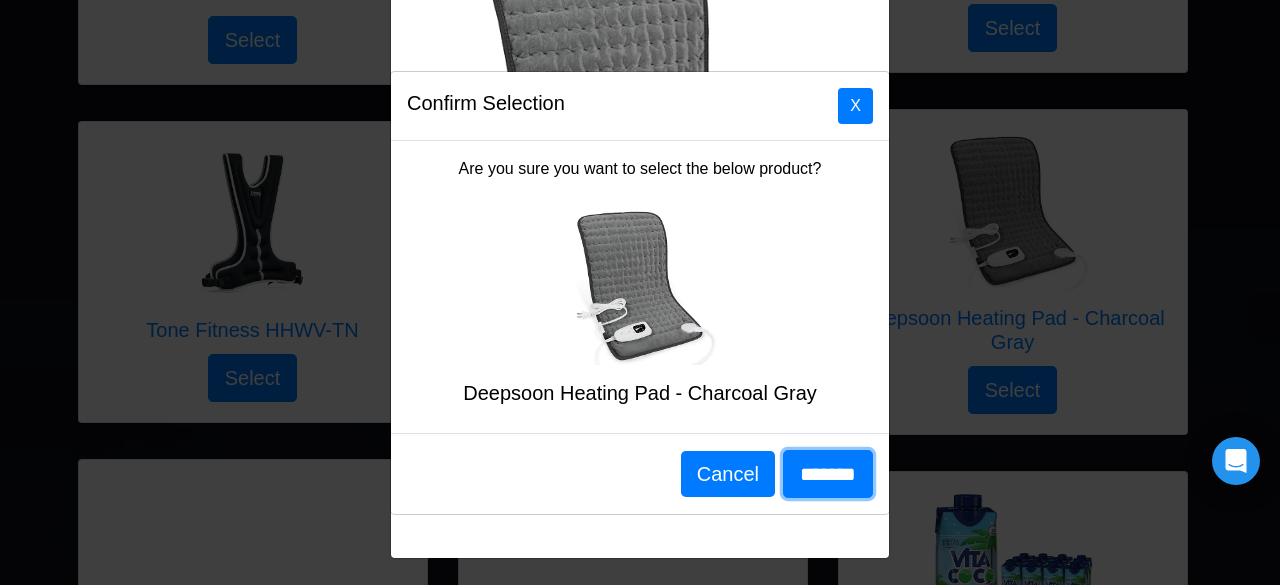 click on "*******" at bounding box center [828, 474] 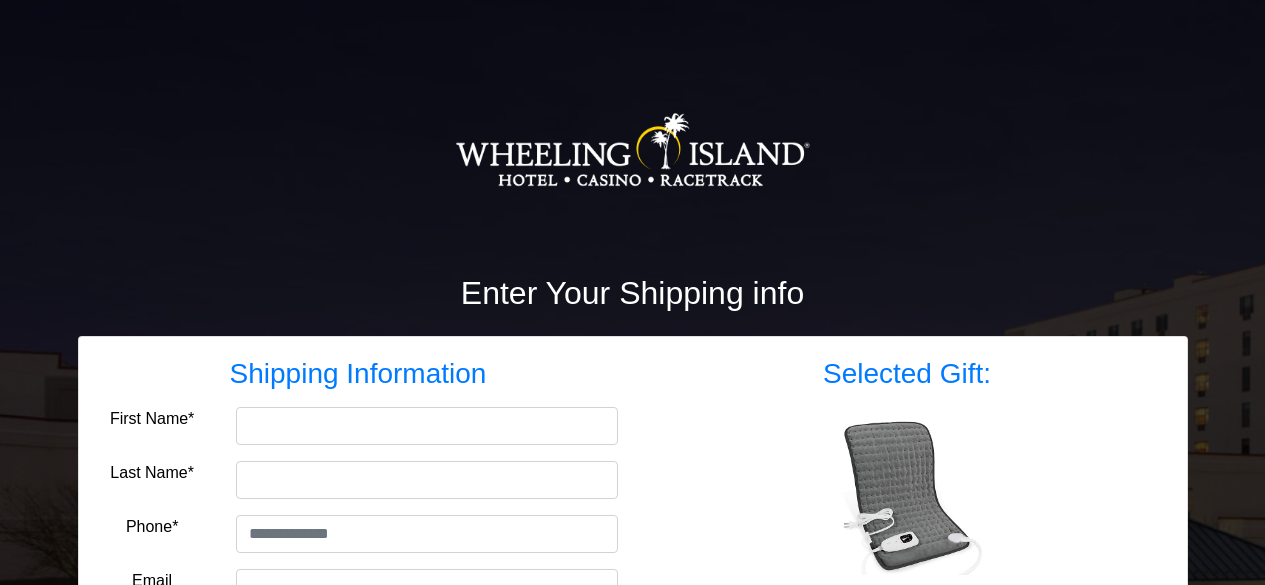 scroll, scrollTop: 0, scrollLeft: 0, axis: both 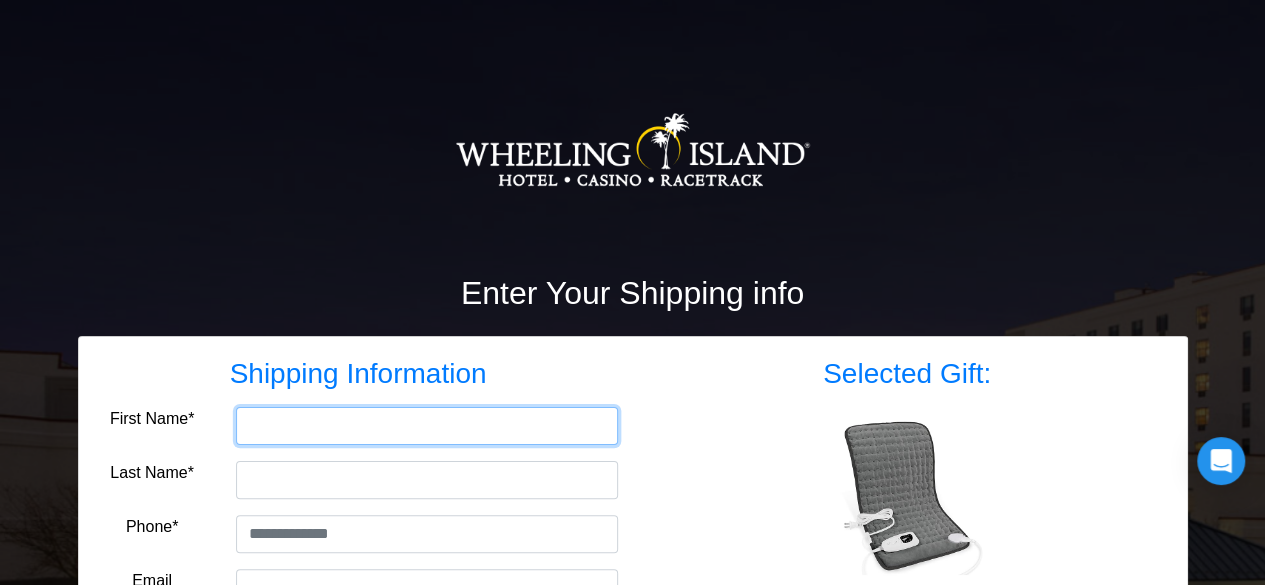 click on "First Name*" at bounding box center [427, 426] 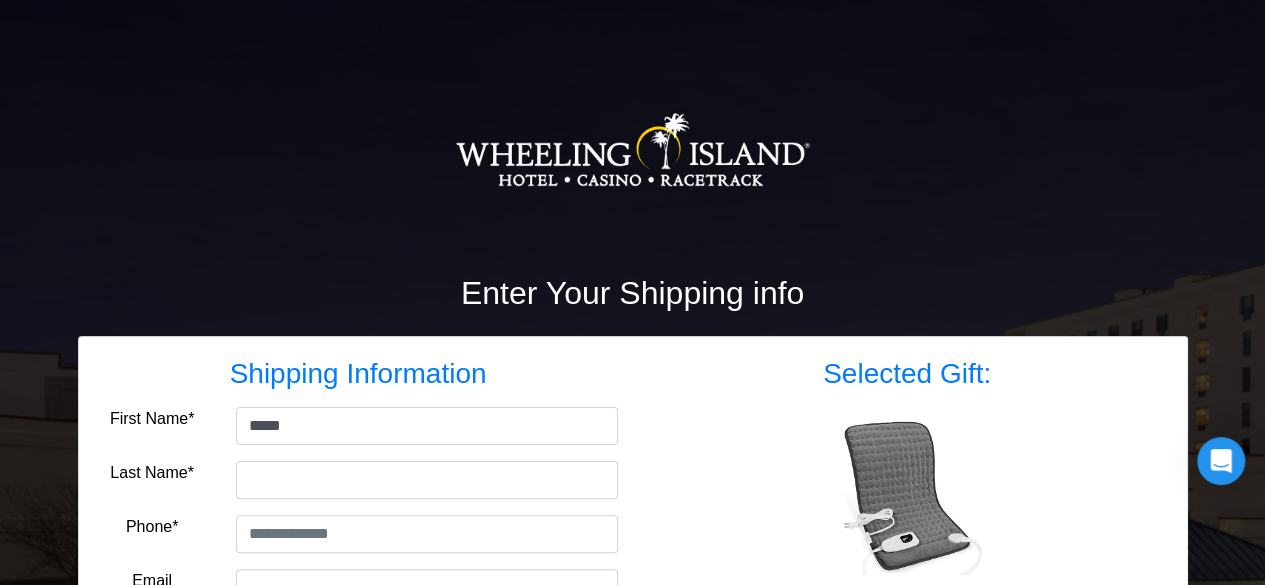 type on "*****" 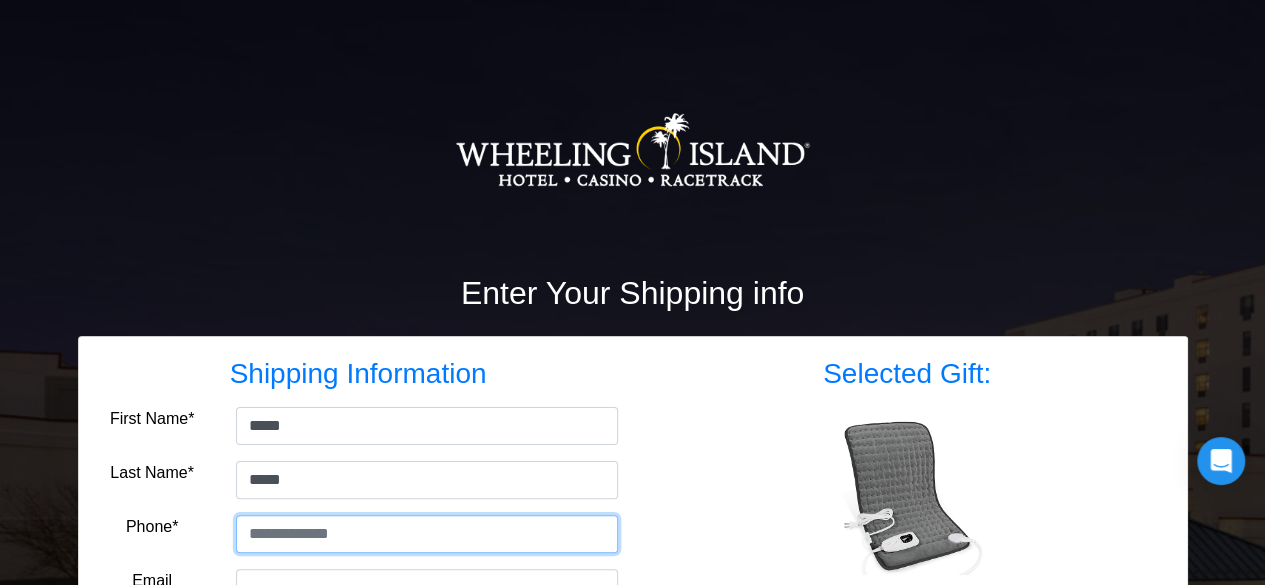 type on "**********" 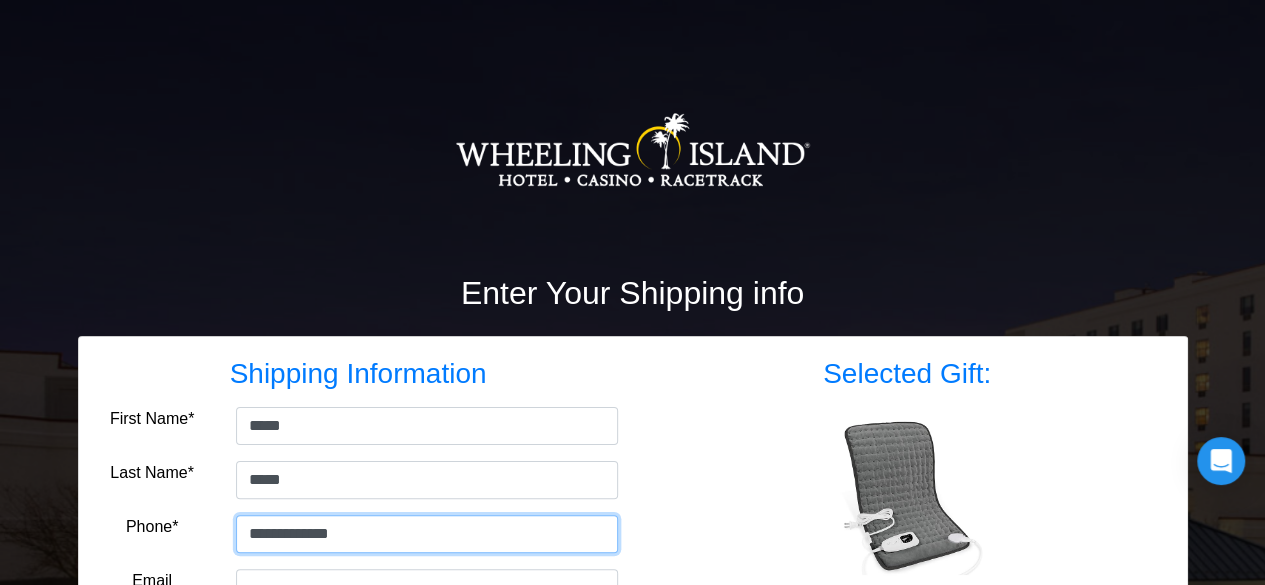 type on "**********" 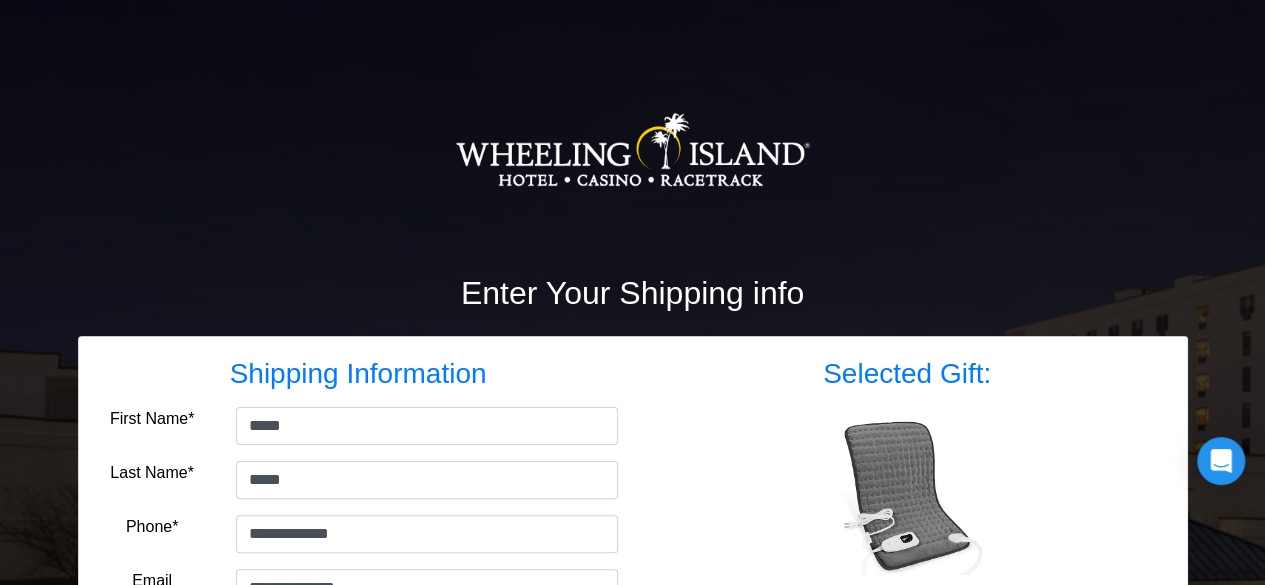 type on "**********" 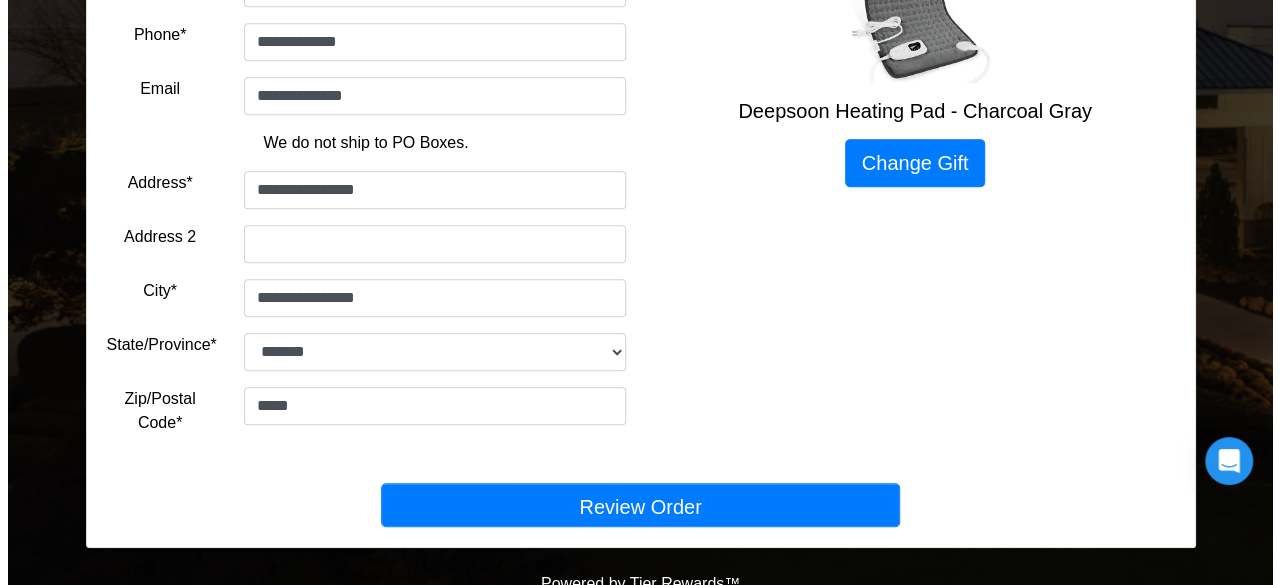 scroll, scrollTop: 496, scrollLeft: 0, axis: vertical 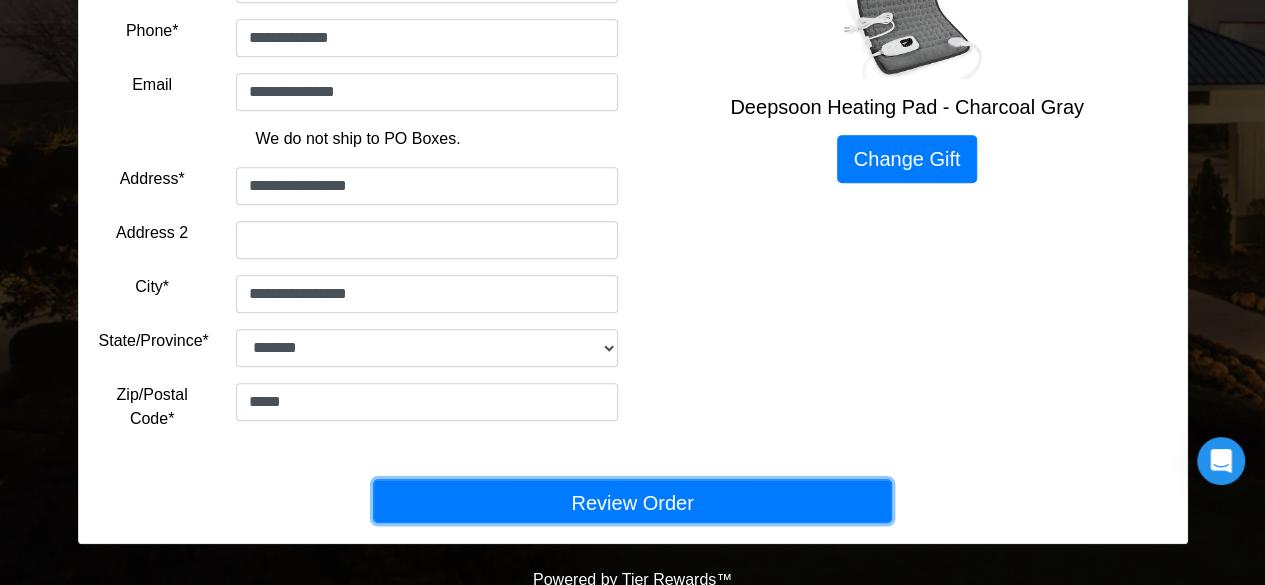 click on "Review Order" at bounding box center (632, 501) 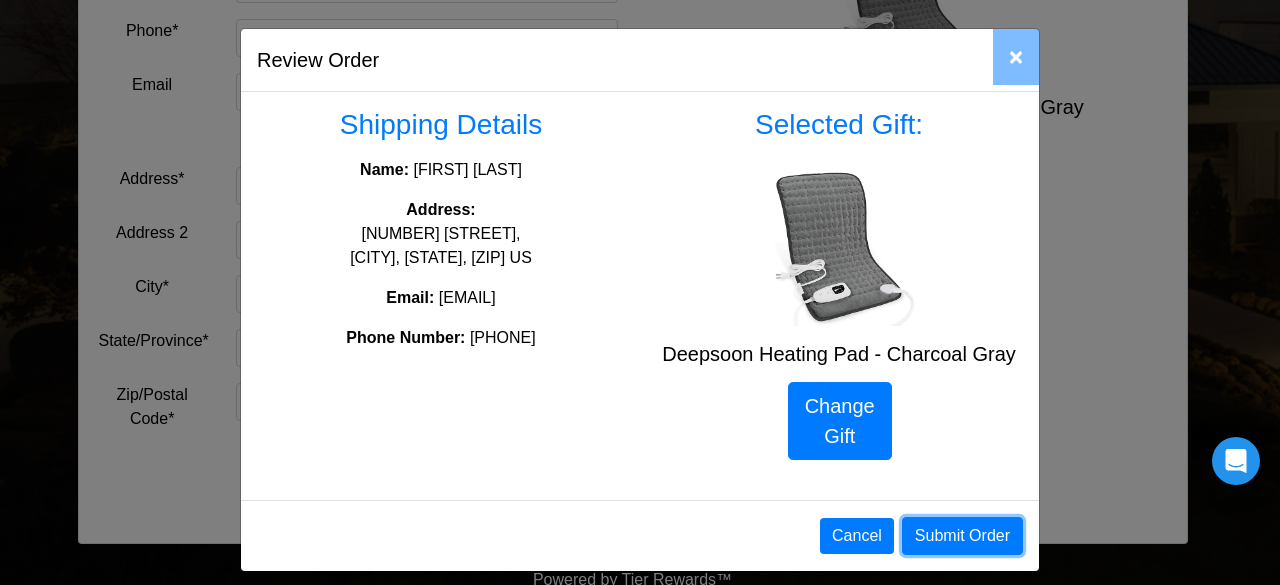 click on "Submit Order" at bounding box center [962, 536] 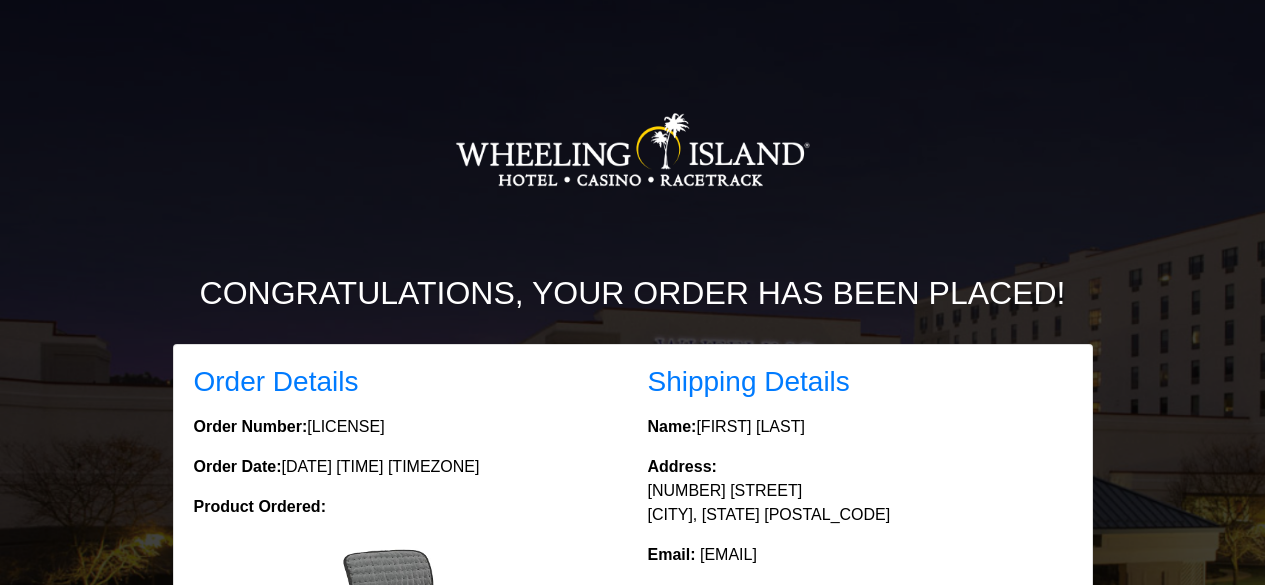 scroll, scrollTop: 0, scrollLeft: 0, axis: both 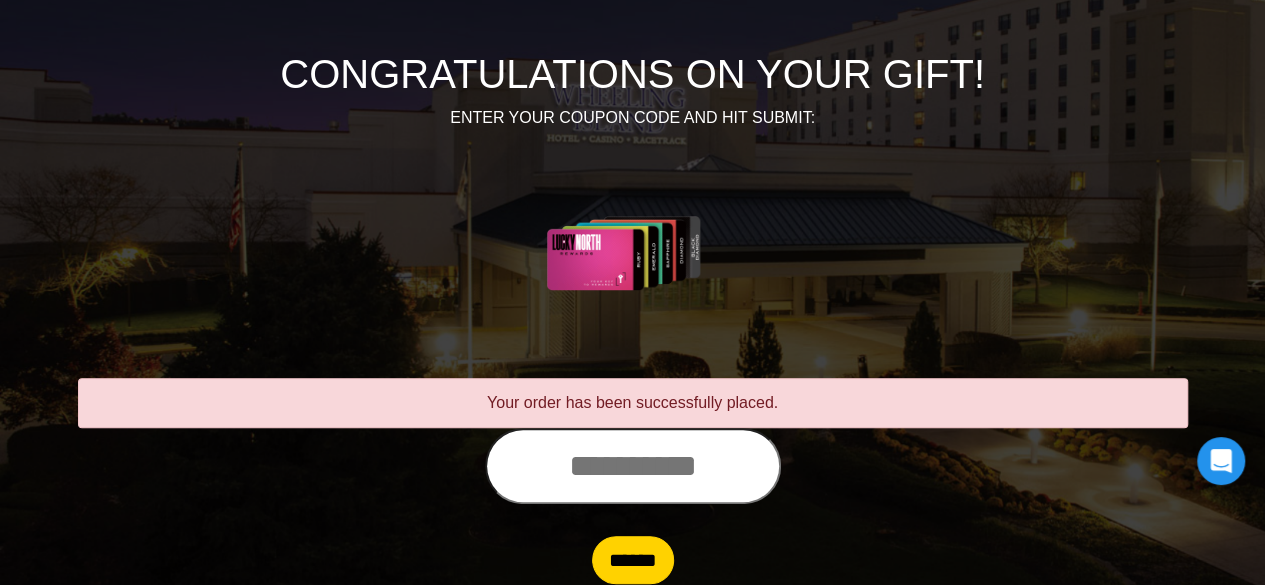 click at bounding box center (633, 466) 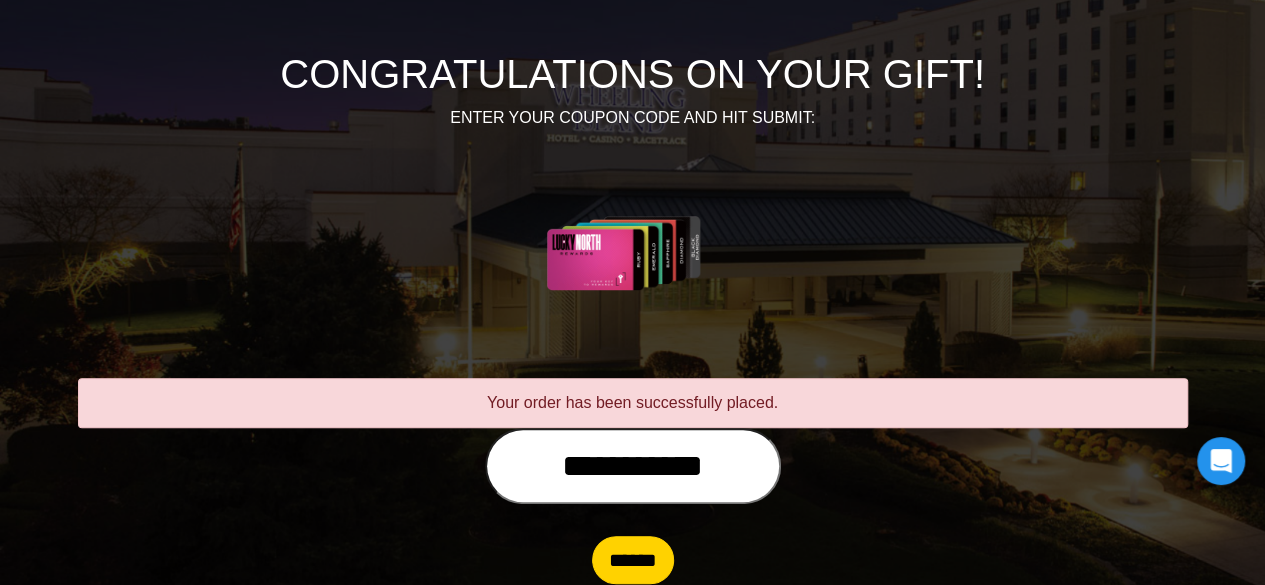 type on "**********" 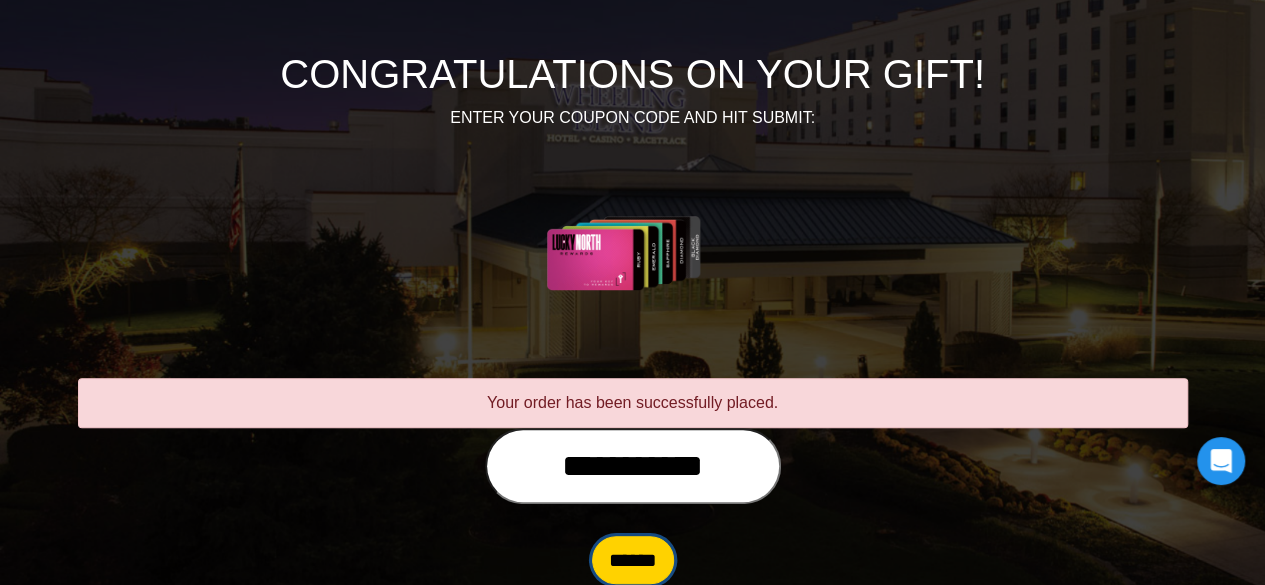 click on "******" at bounding box center [633, 560] 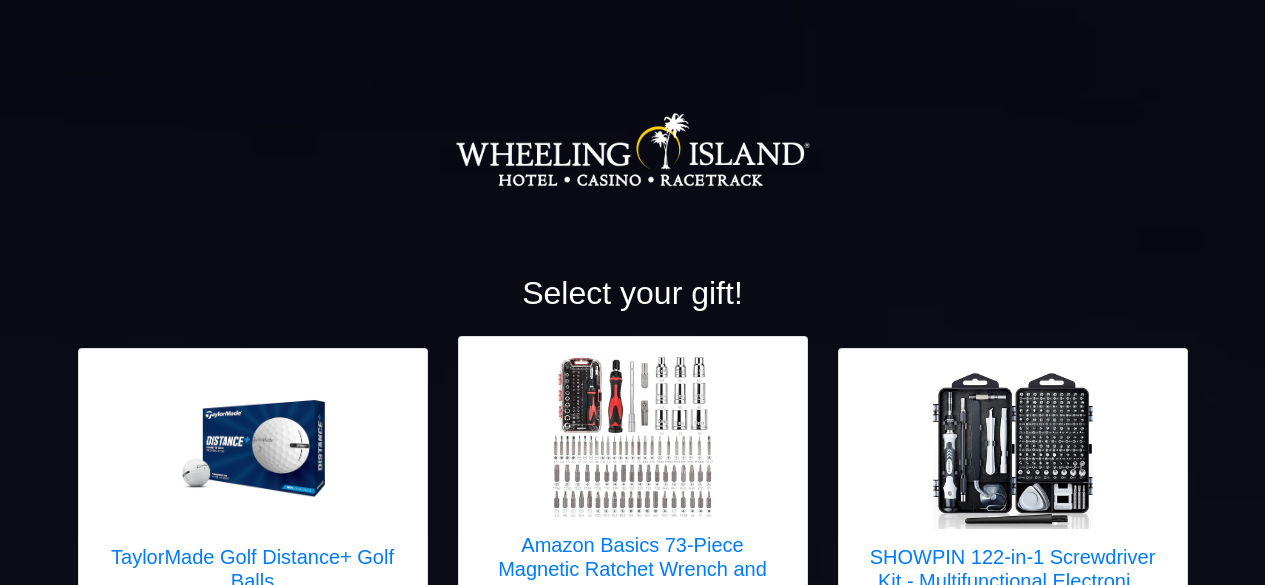 scroll, scrollTop: 0, scrollLeft: 0, axis: both 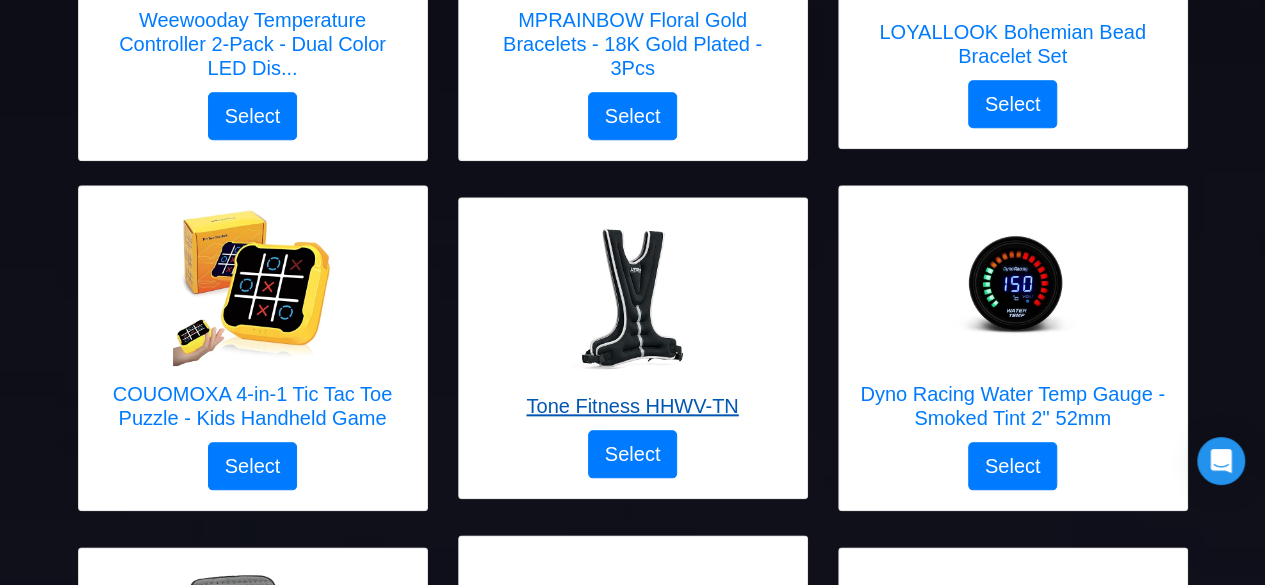 click at bounding box center (632, 298) 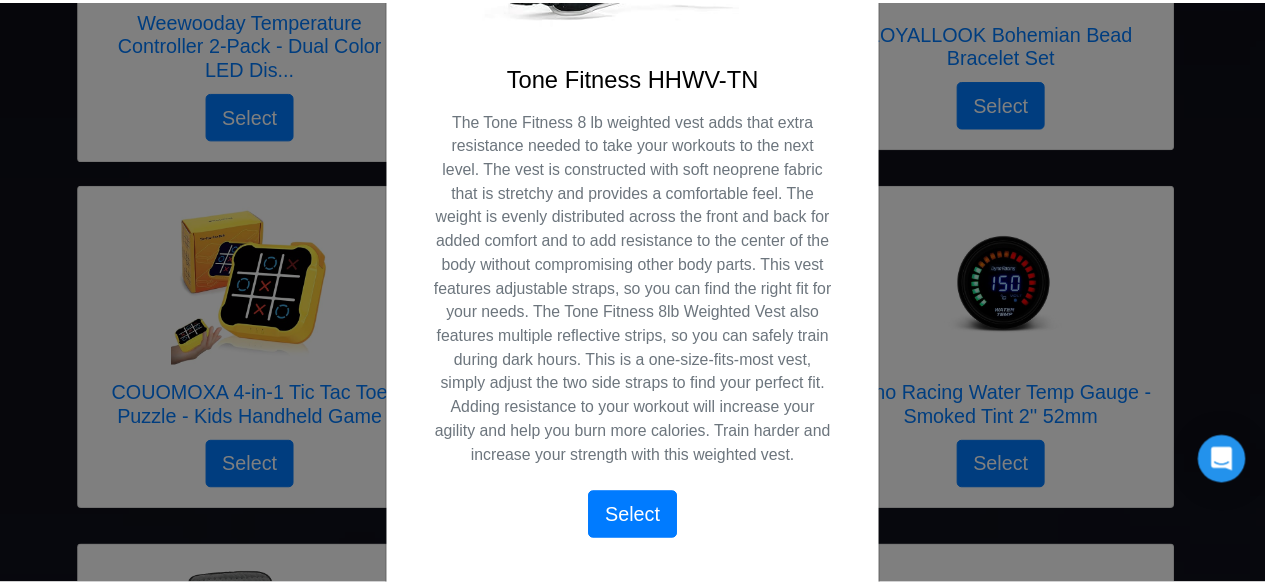 scroll, scrollTop: 539, scrollLeft: 0, axis: vertical 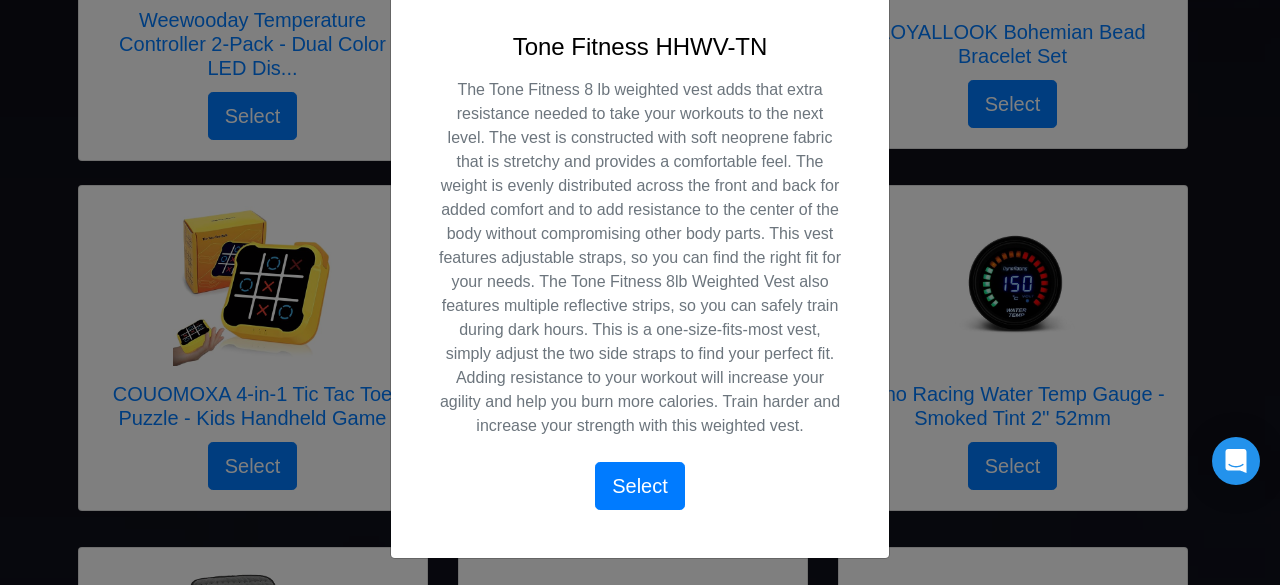 click on "X
Tone Fitness HHWV-TN
Select" at bounding box center [640, 292] 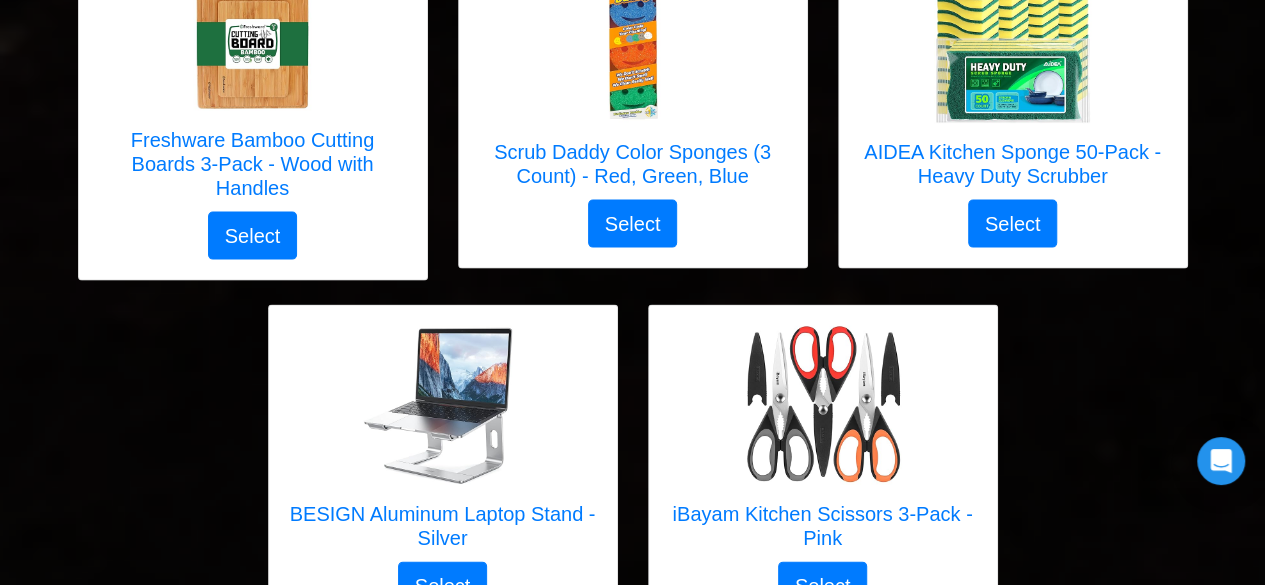 scroll, scrollTop: 5934, scrollLeft: 0, axis: vertical 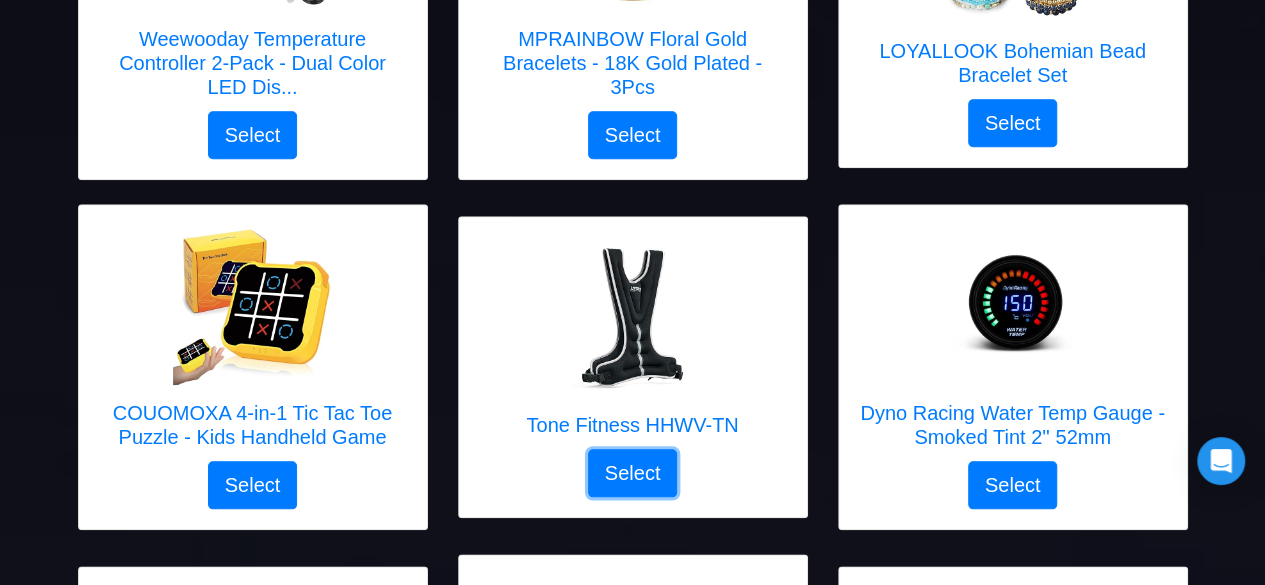 click on "Select" at bounding box center (633, 473) 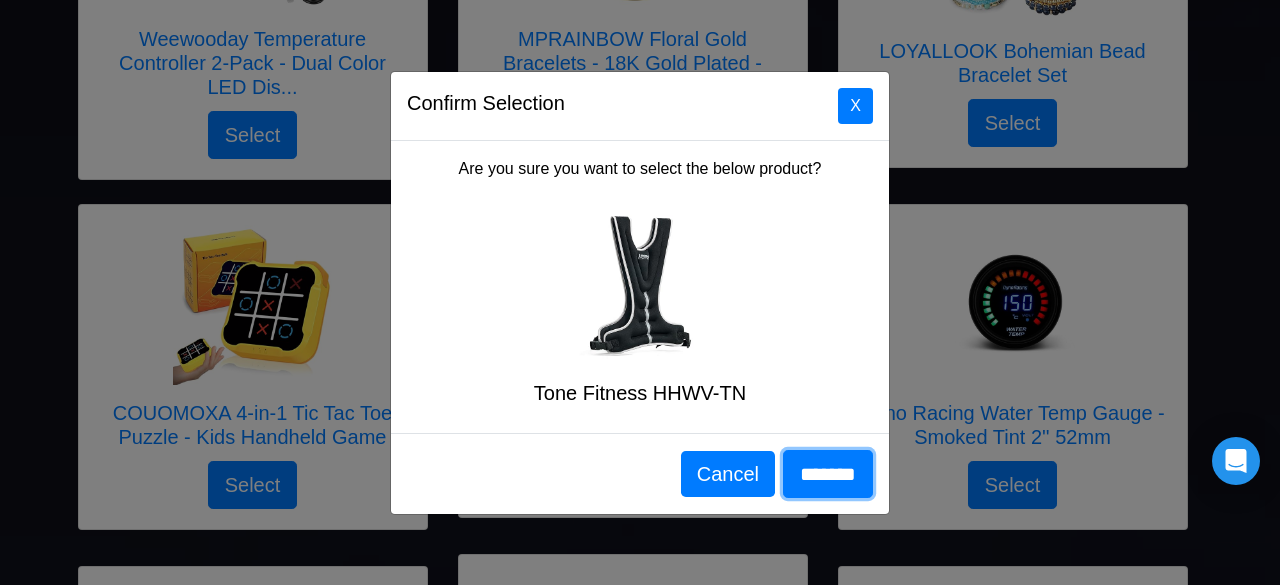click on "*******" at bounding box center [828, 474] 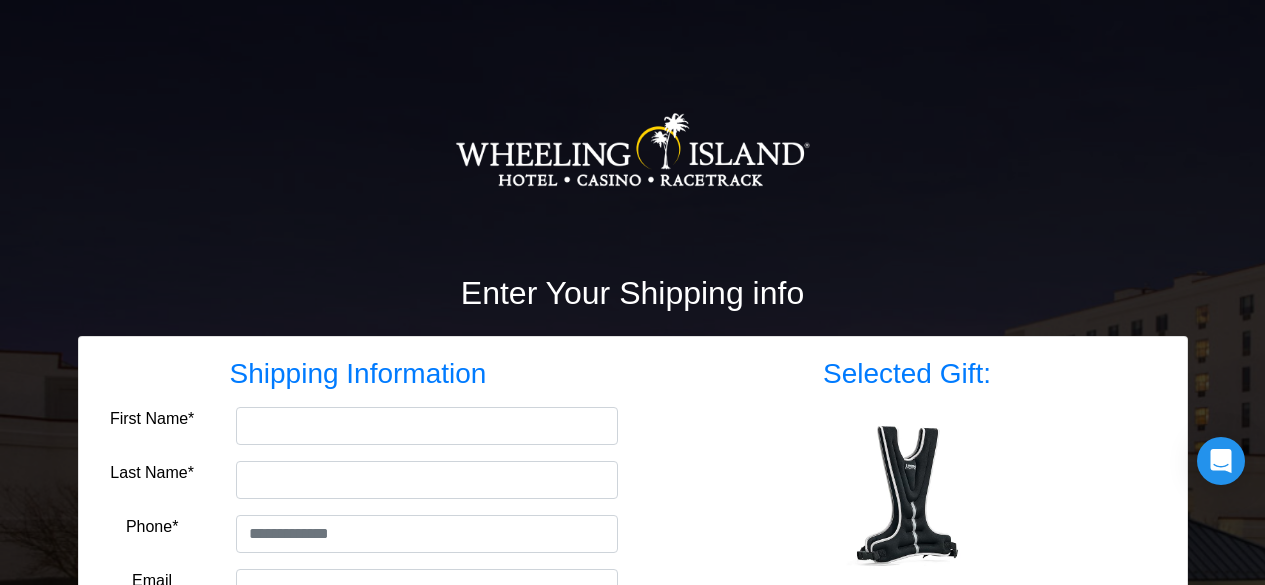 scroll, scrollTop: 0, scrollLeft: 0, axis: both 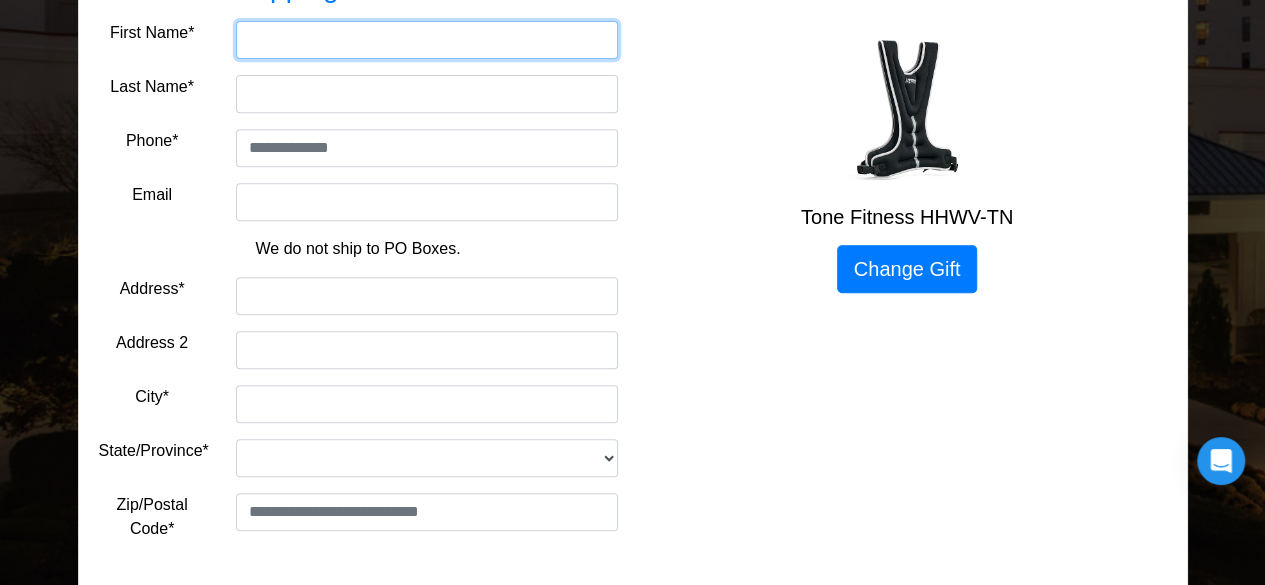click on "First Name*" at bounding box center [427, 40] 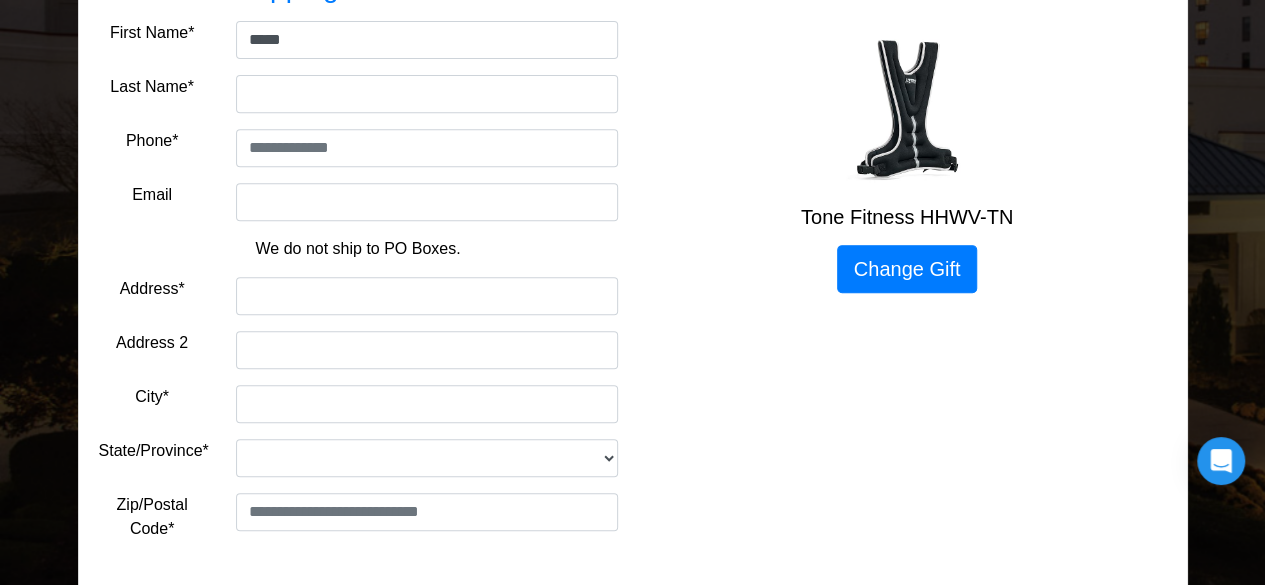 type on "*****" 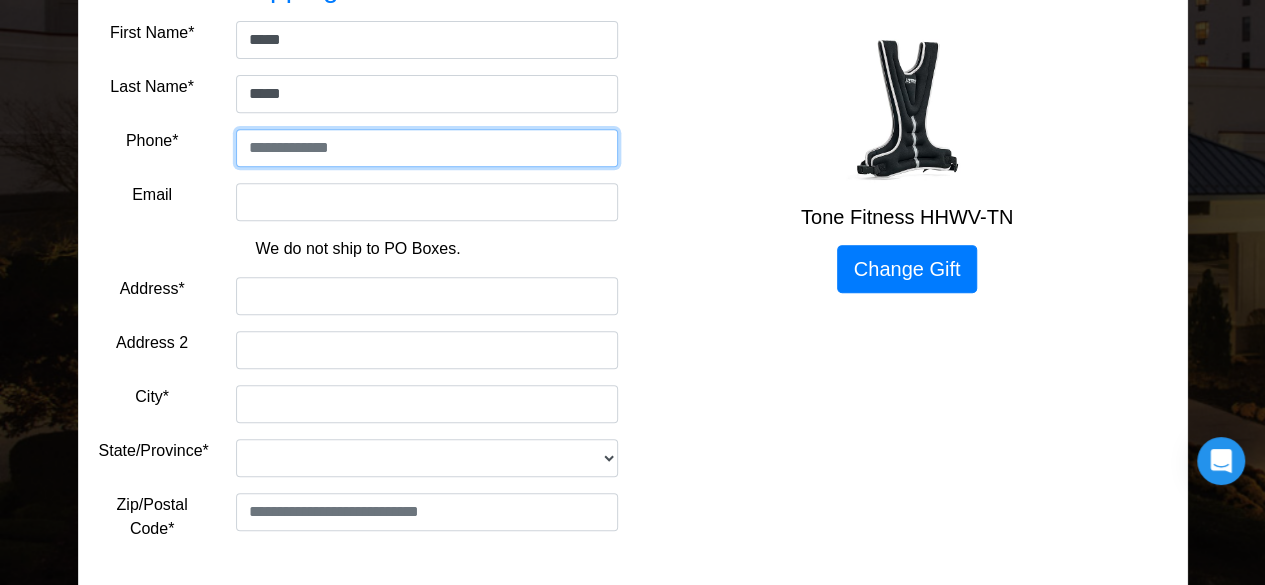 type on "**********" 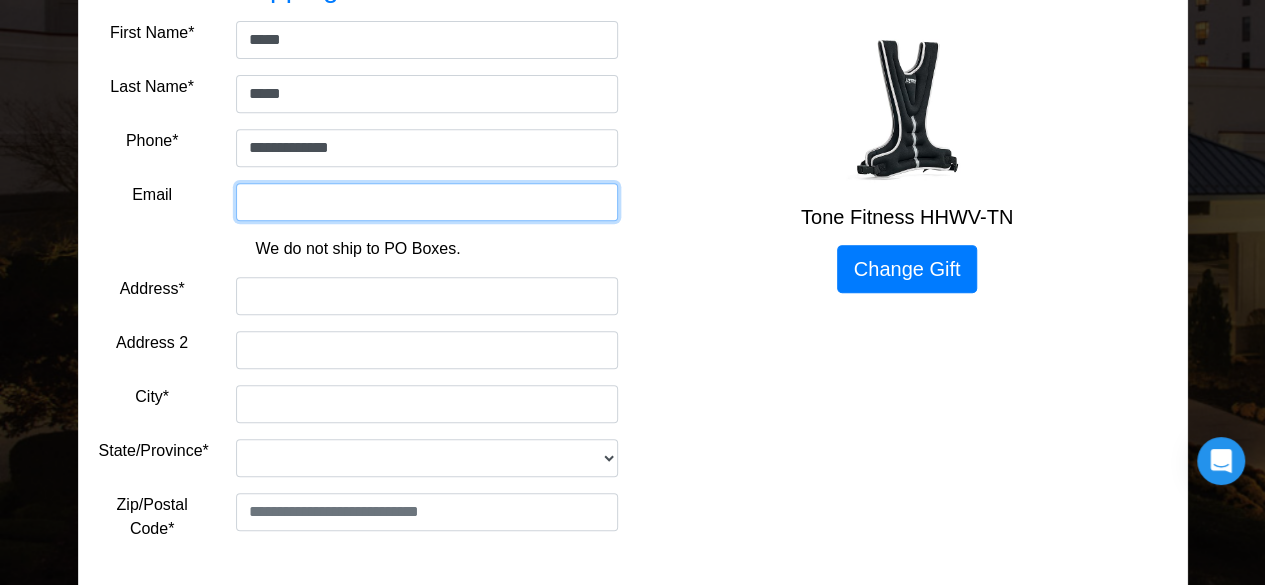 type on "**********" 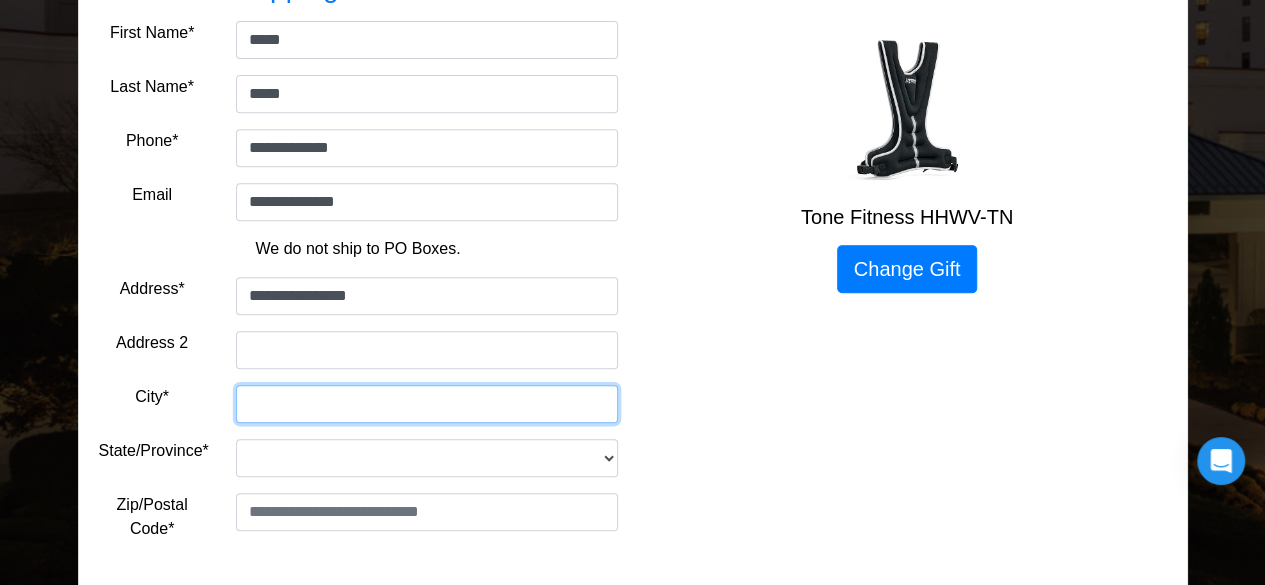 type on "**********" 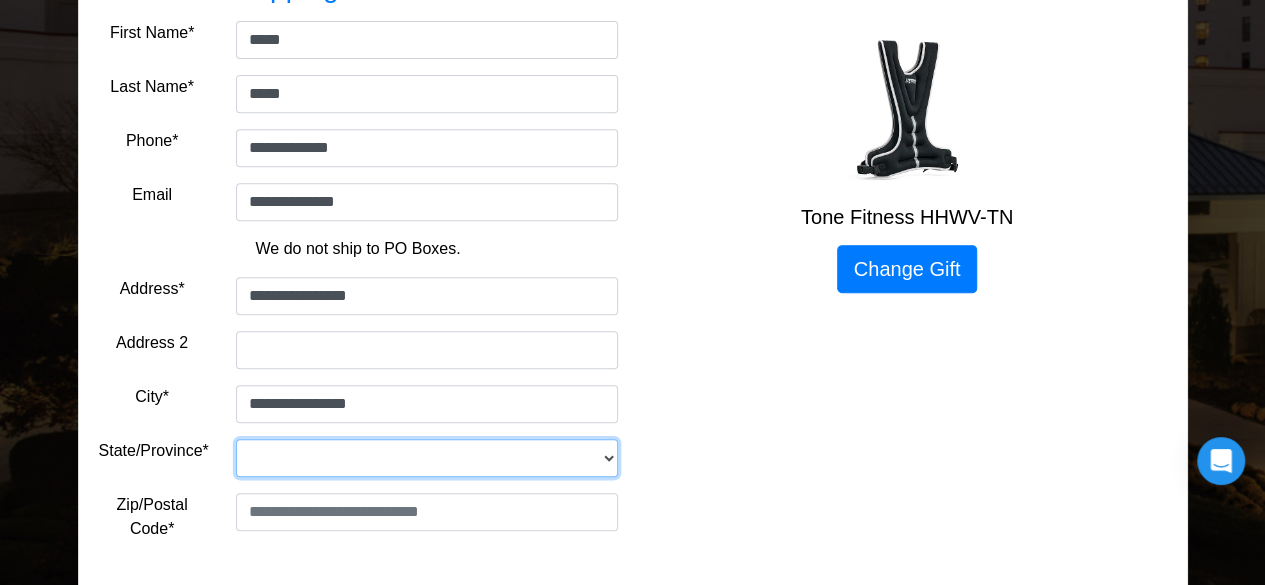select on "**" 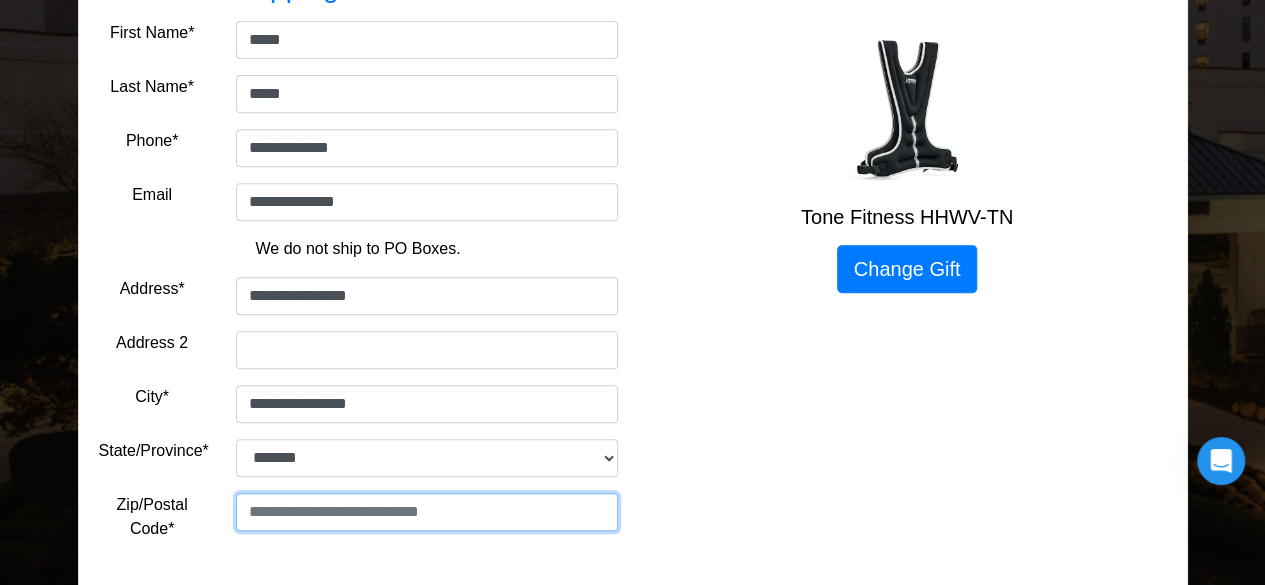 type on "*****" 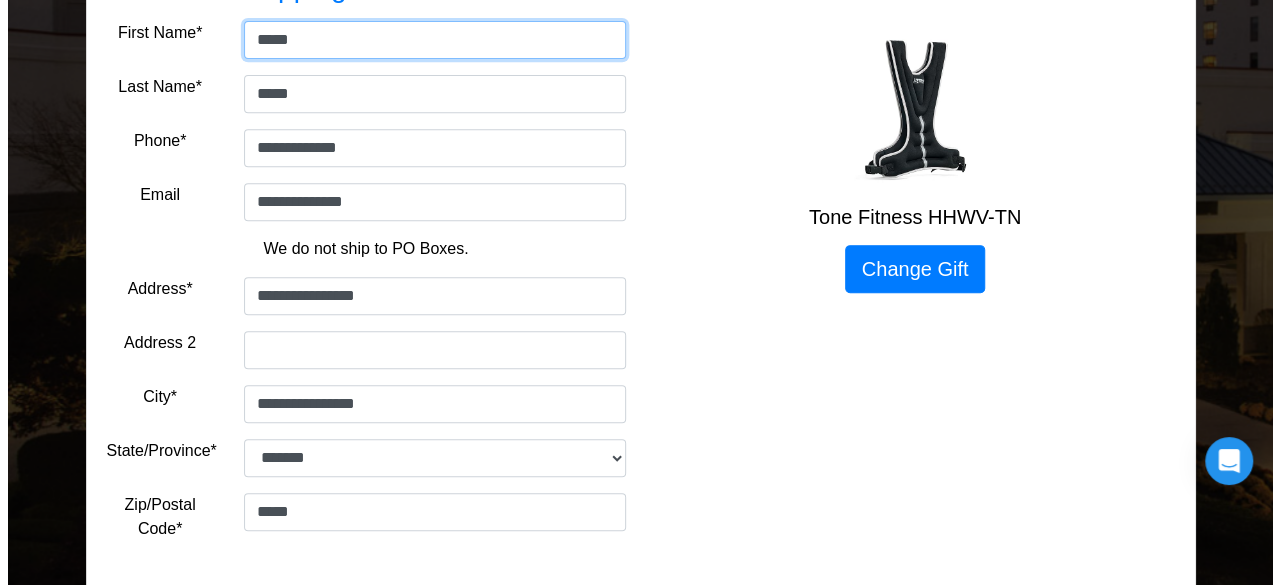 scroll, scrollTop: 502, scrollLeft: 0, axis: vertical 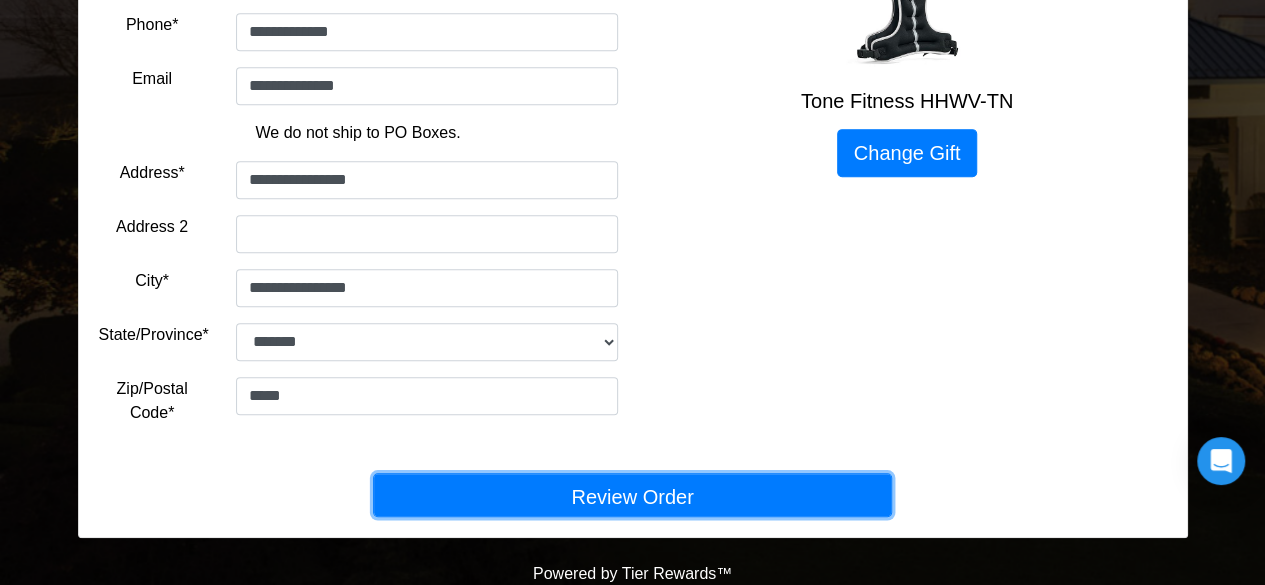 click on "Review Order" at bounding box center [632, 495] 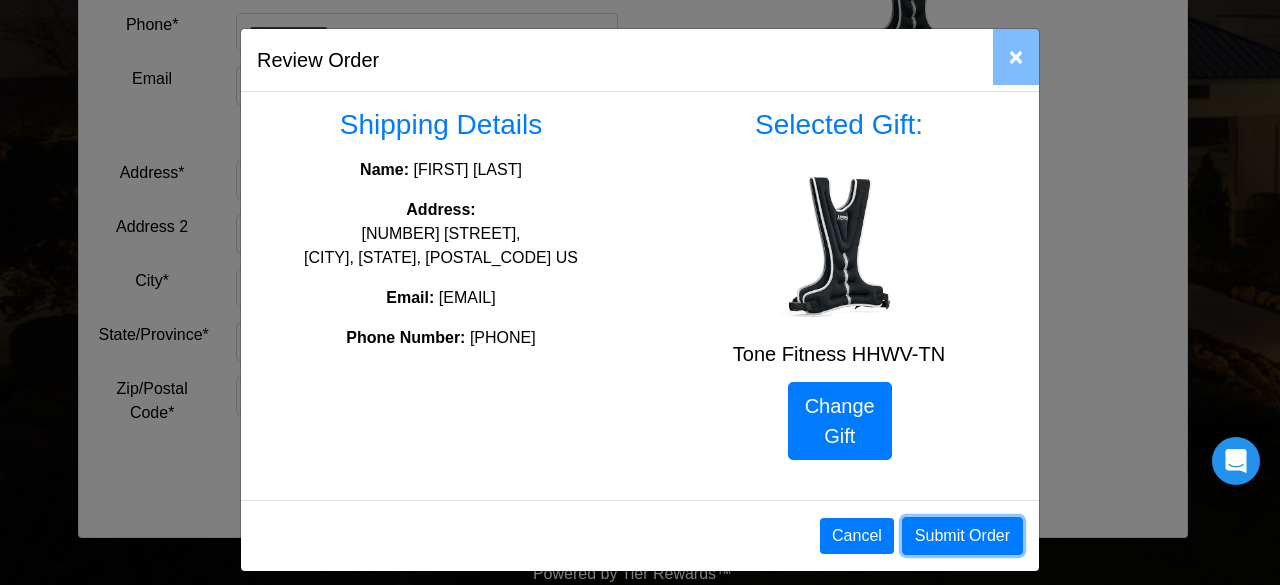 click on "Submit Order" at bounding box center (962, 536) 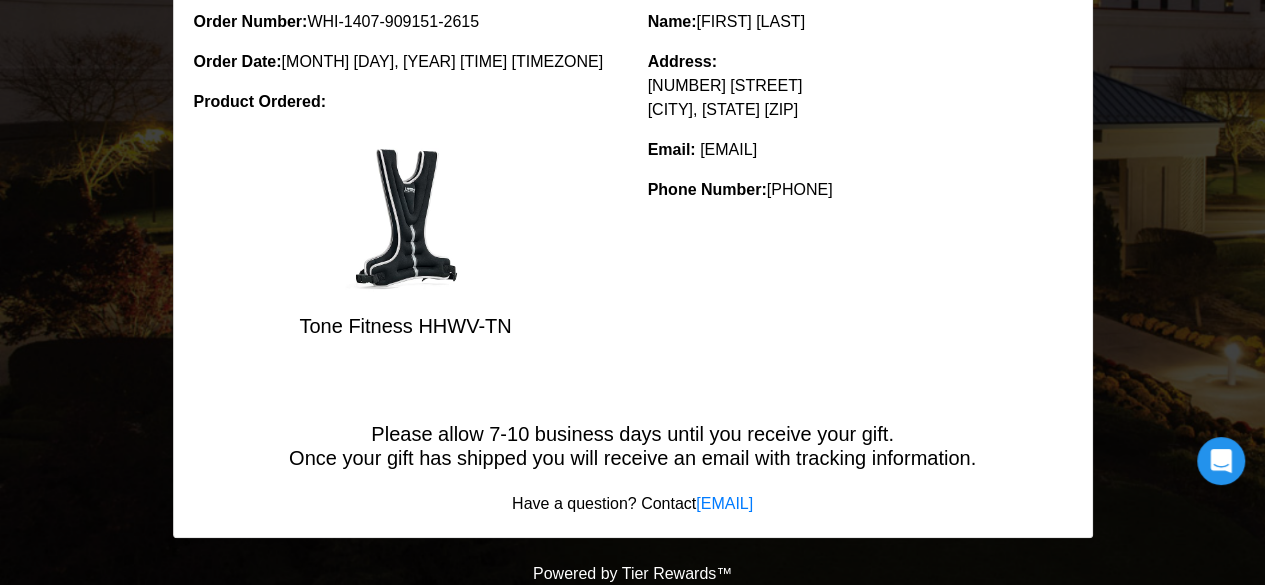 scroll, scrollTop: 0, scrollLeft: 0, axis: both 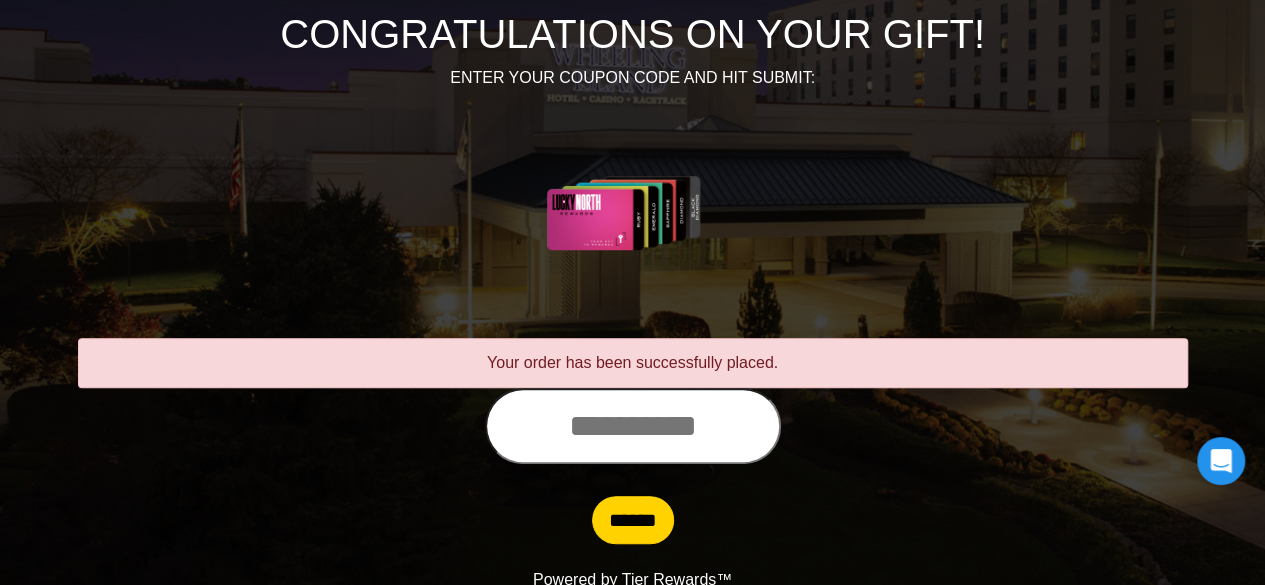 click at bounding box center (633, 426) 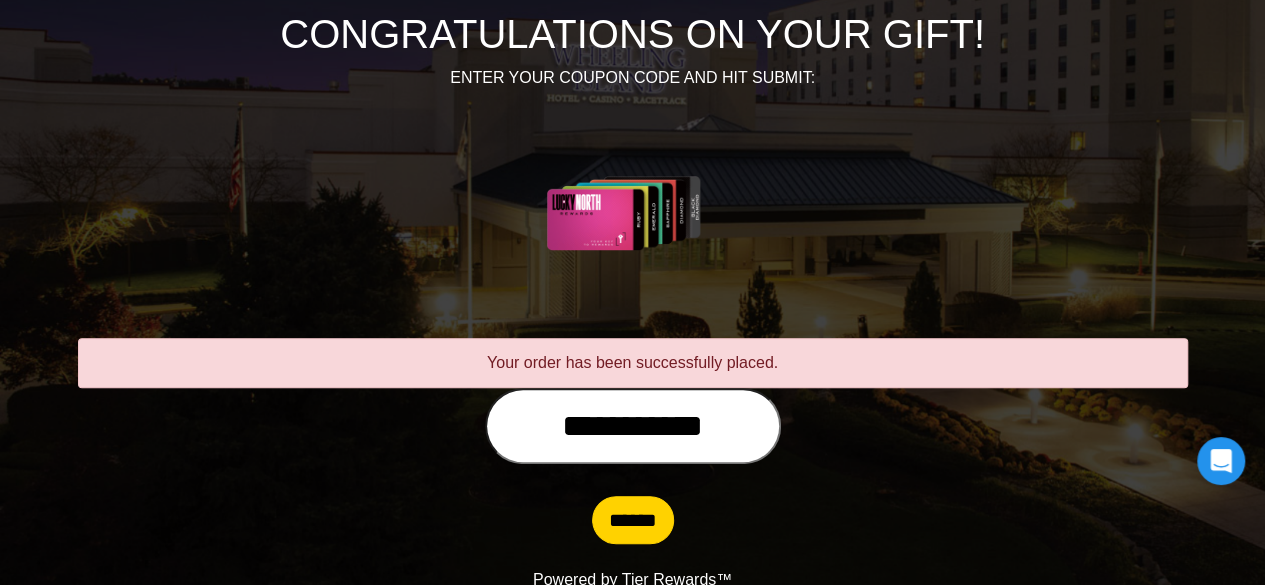 type on "**********" 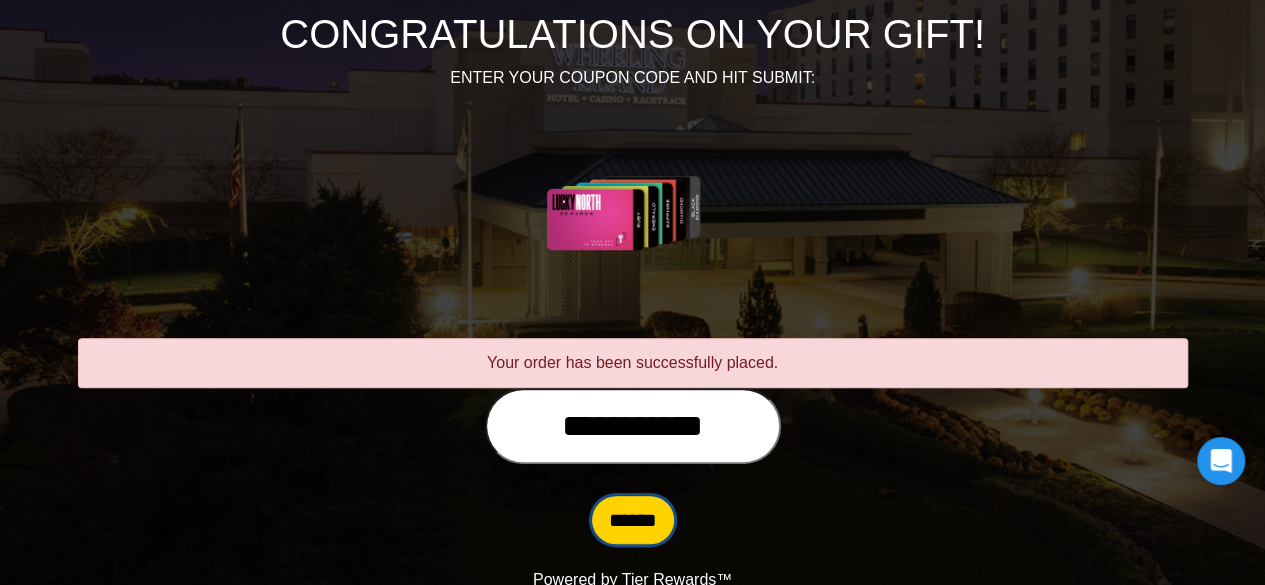 click on "******" at bounding box center [633, 520] 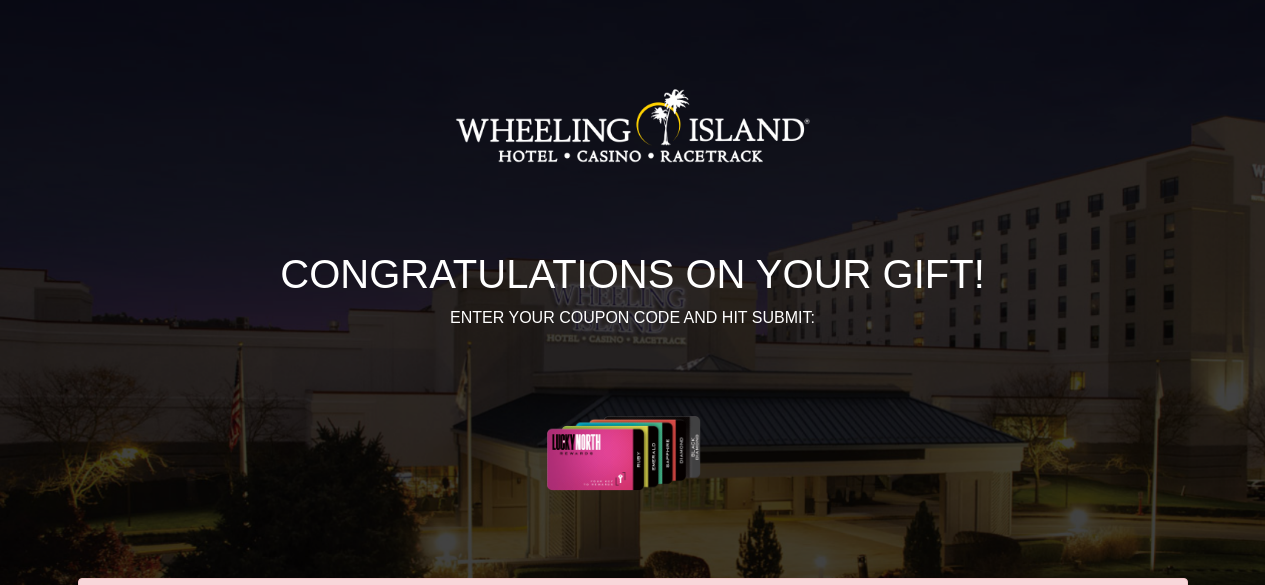 scroll, scrollTop: 0, scrollLeft: 0, axis: both 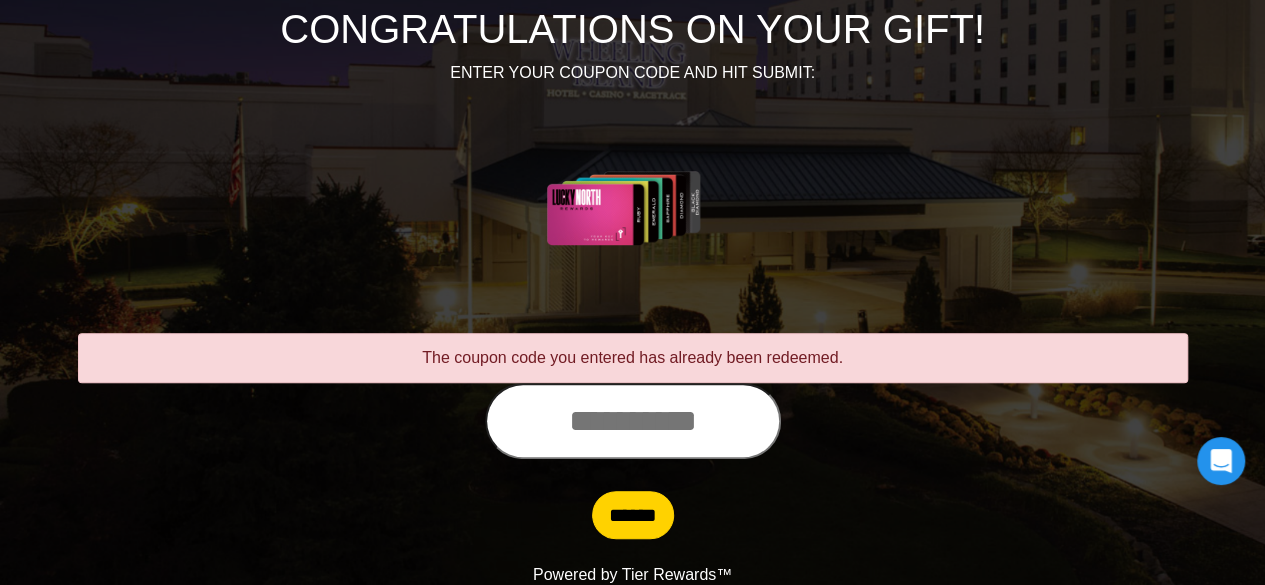 click at bounding box center (633, 421) 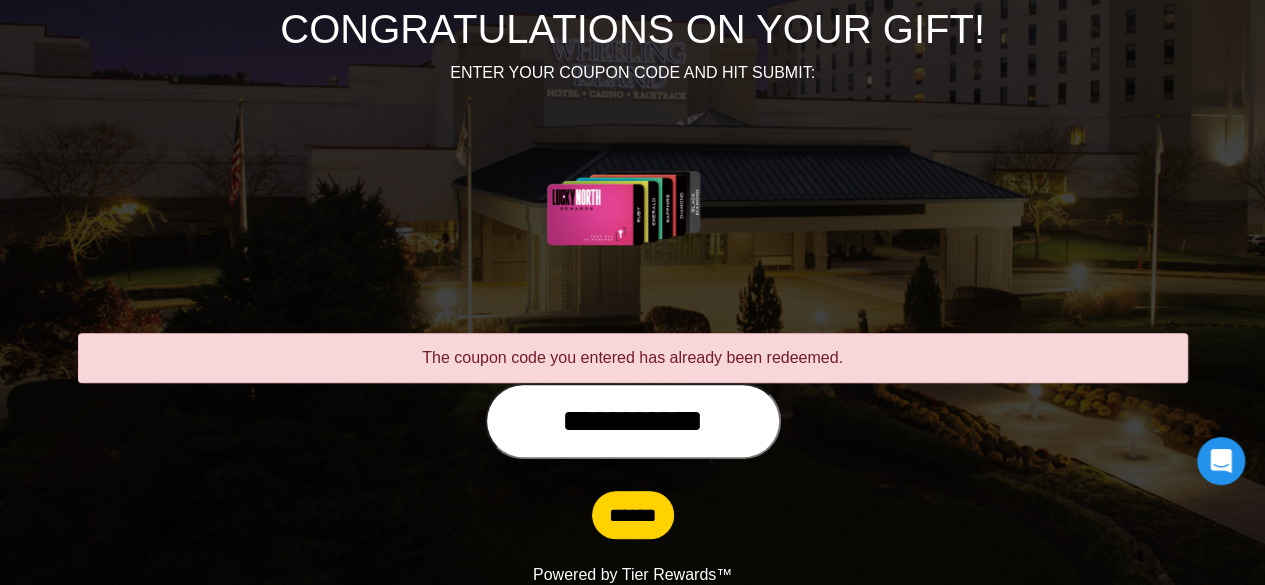 type on "**********" 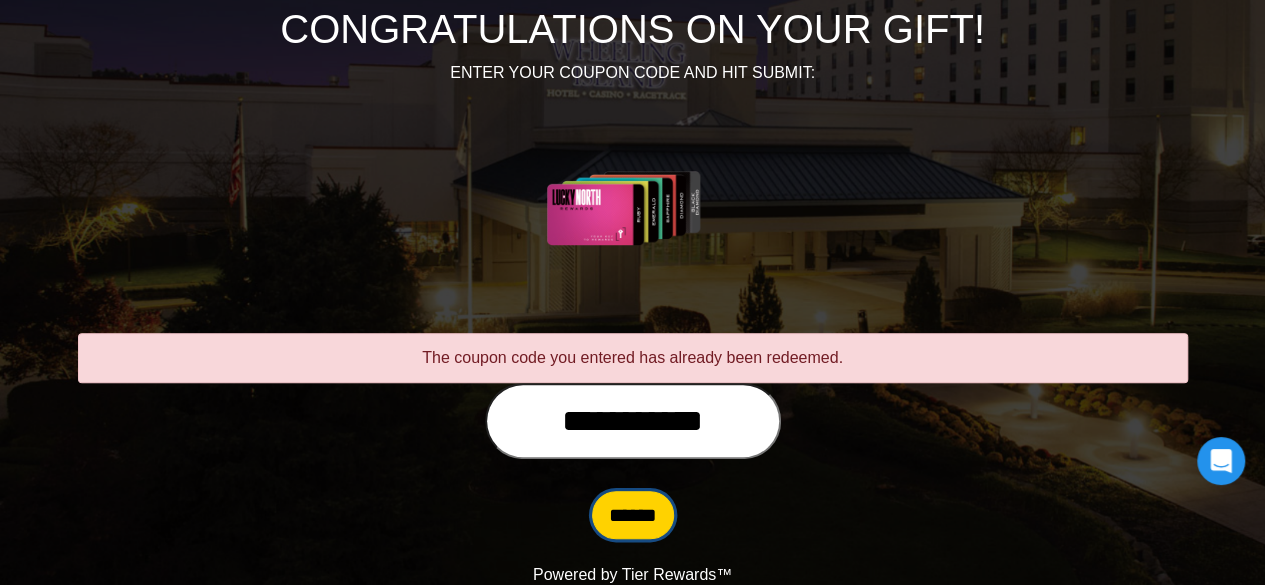 click on "******" at bounding box center [633, 515] 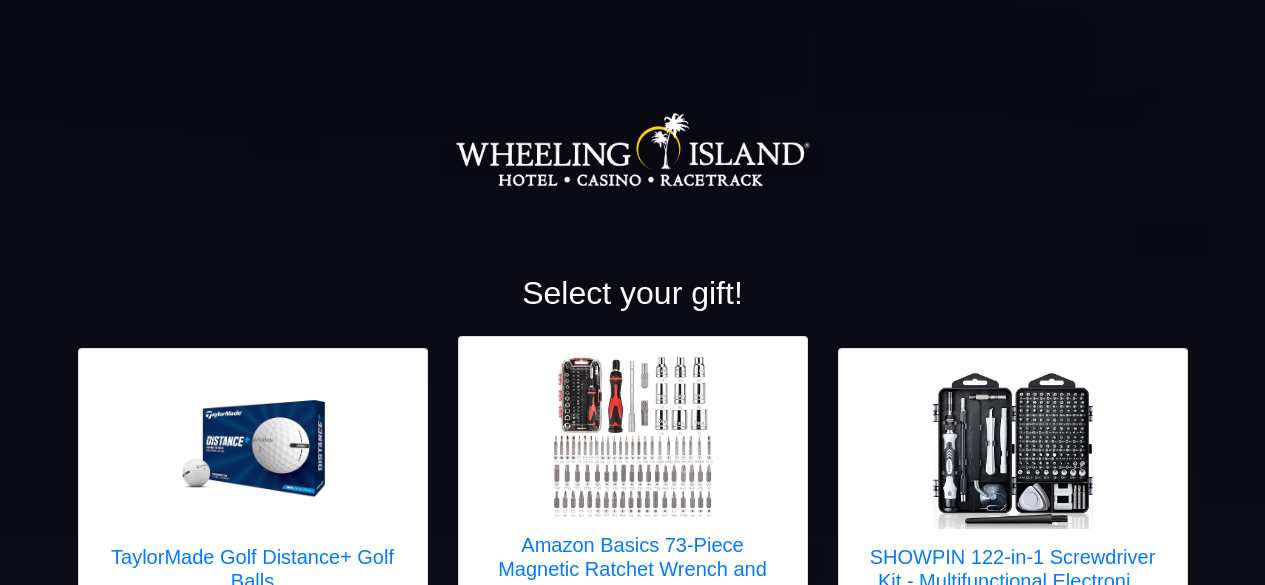 scroll, scrollTop: 0, scrollLeft: 0, axis: both 